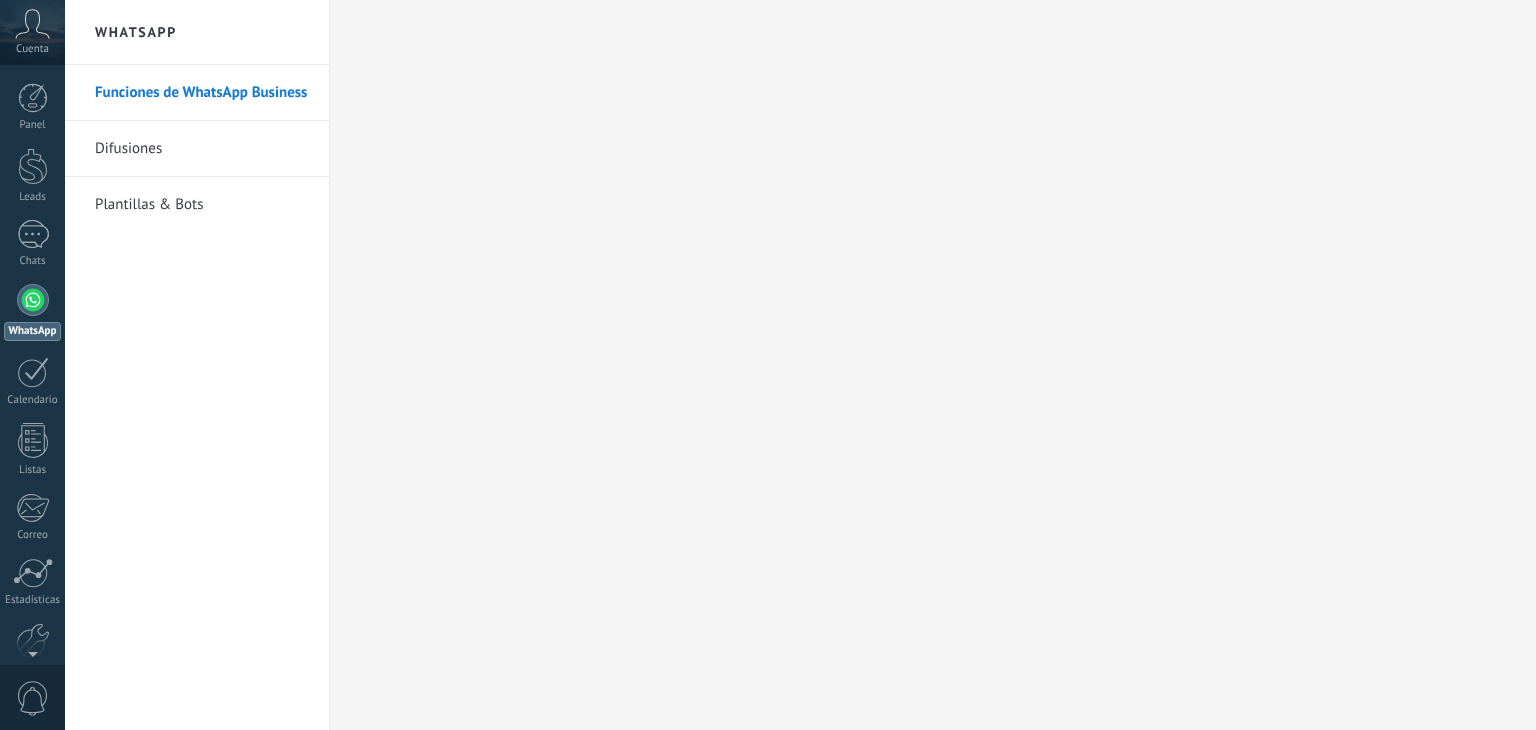 scroll, scrollTop: 0, scrollLeft: 0, axis: both 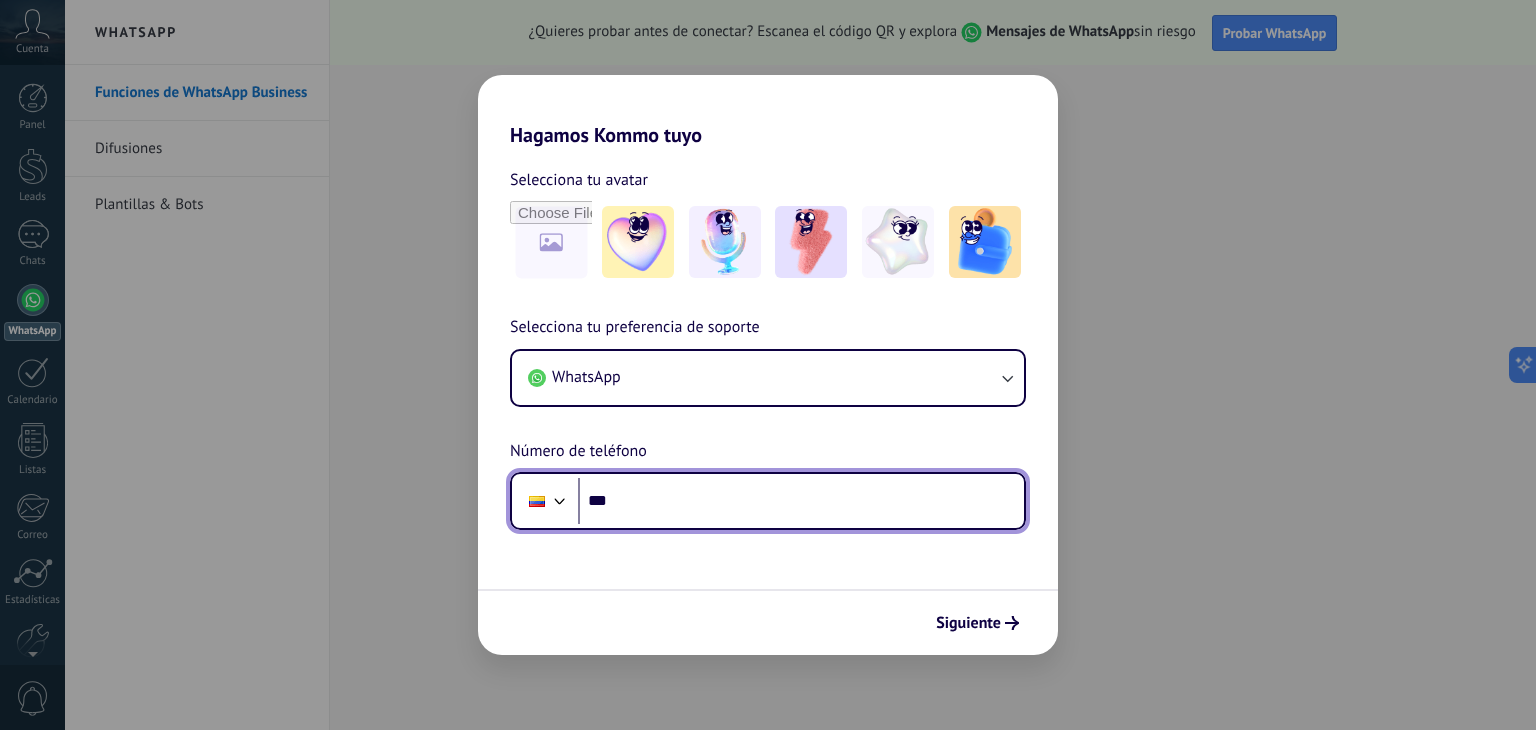 click on "***" at bounding box center (801, 501) 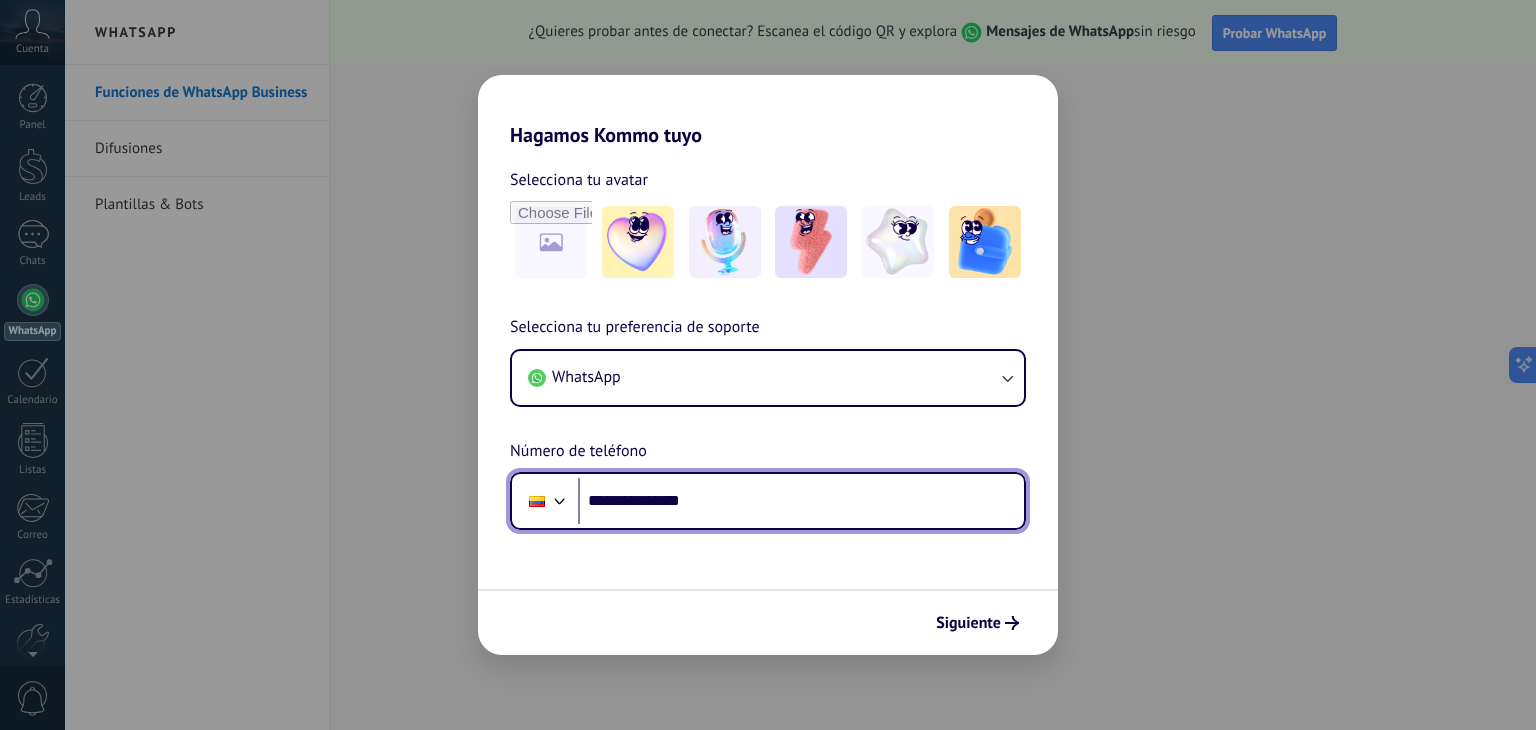 scroll, scrollTop: 0, scrollLeft: 0, axis: both 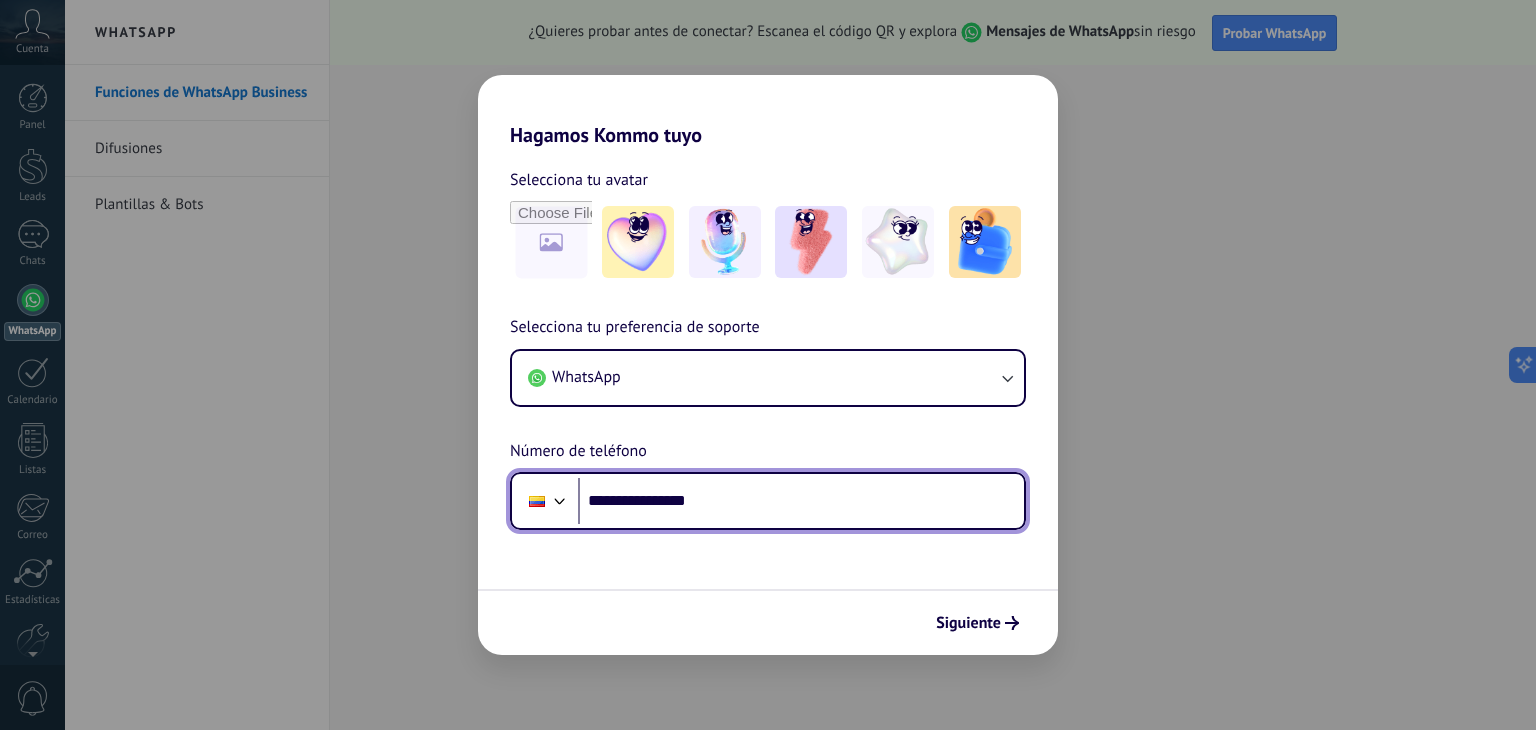 type on "**********" 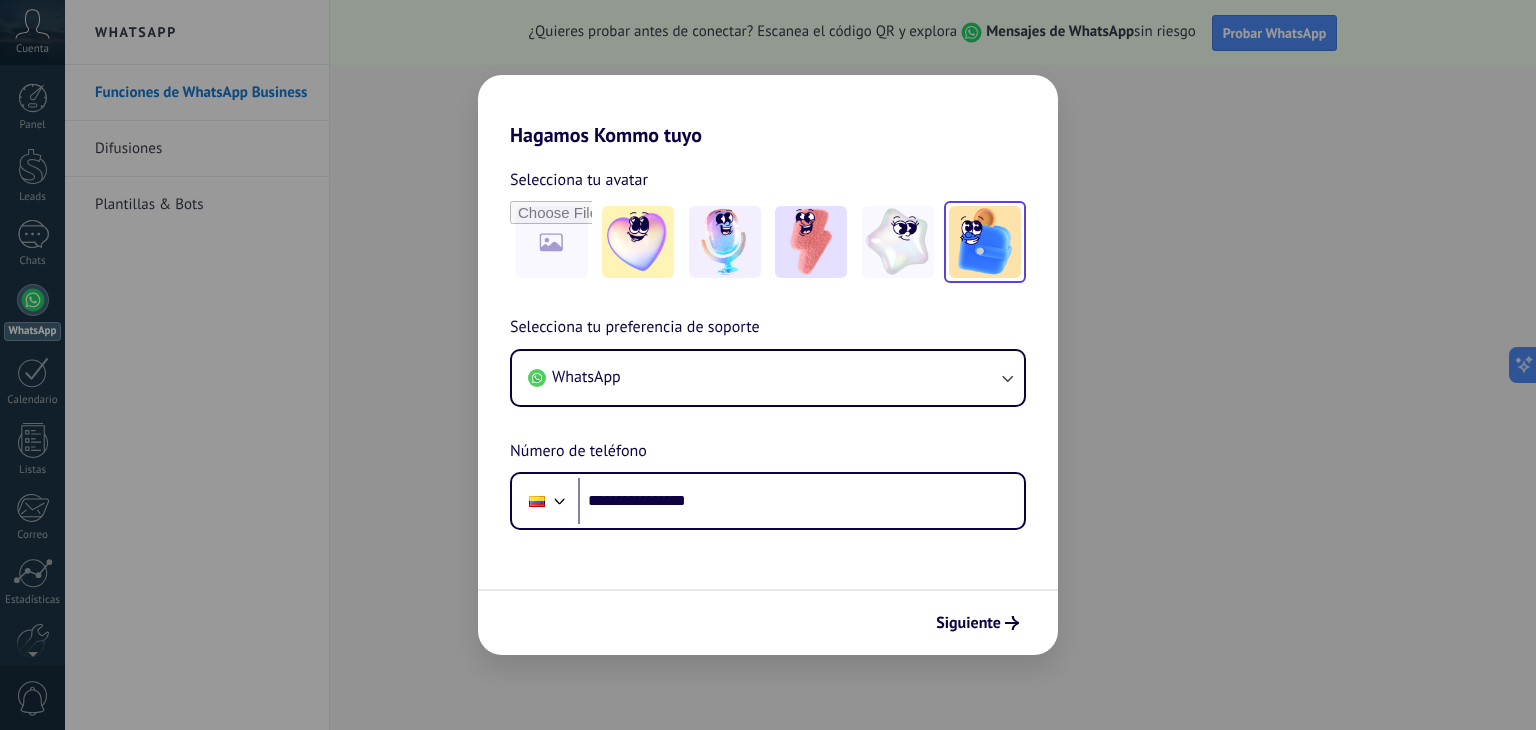 click at bounding box center [638, 242] 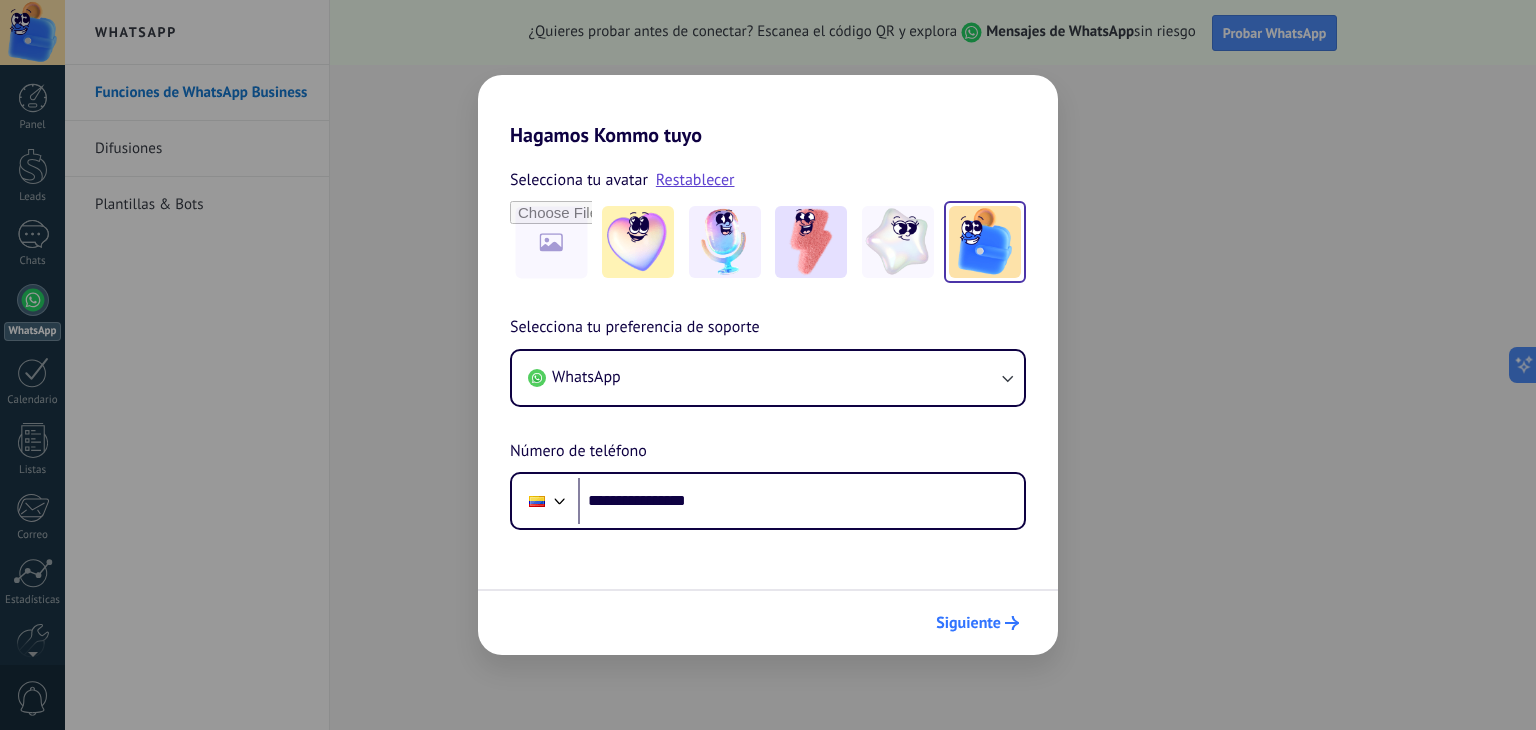 click on "Siguiente" at bounding box center [977, 623] 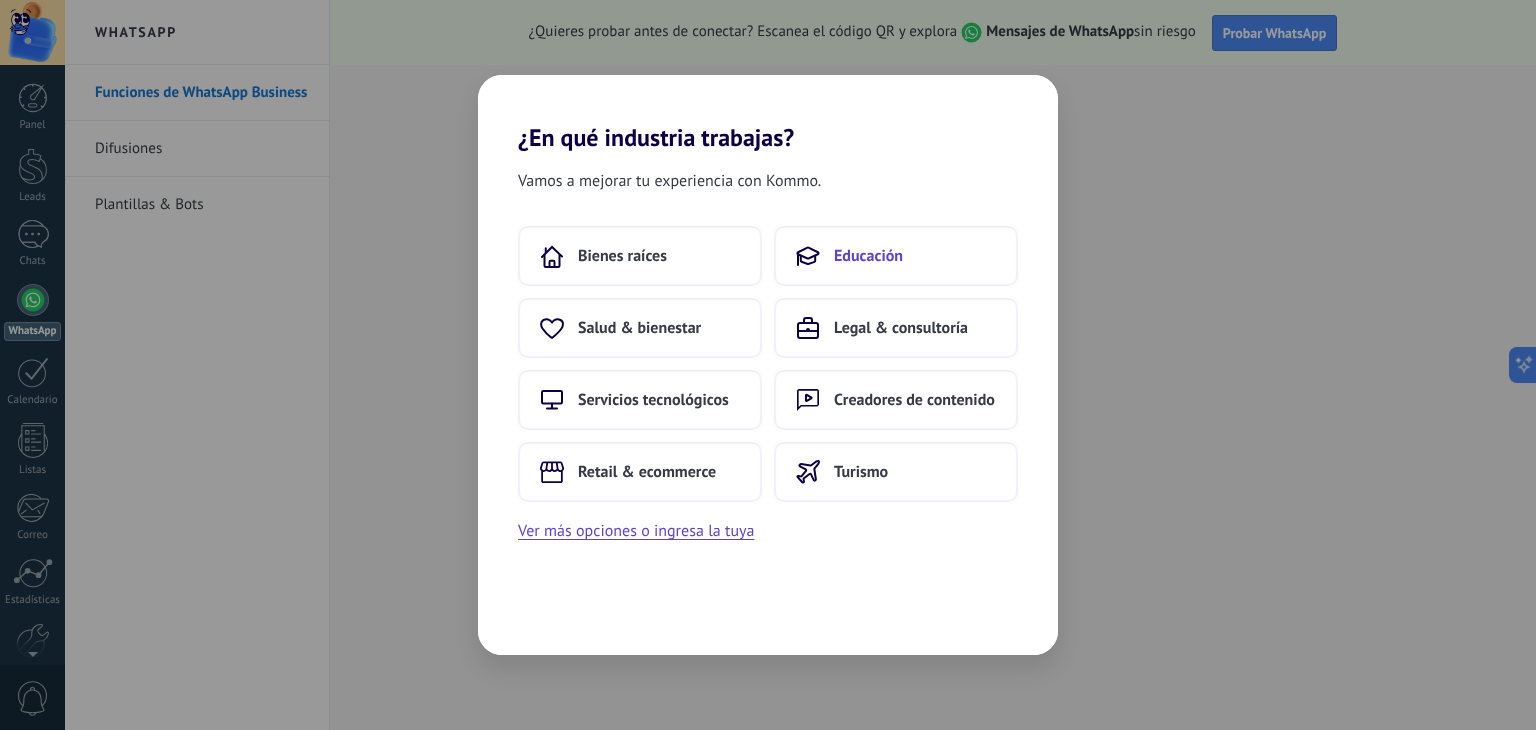 click on "Educación" at bounding box center (896, 256) 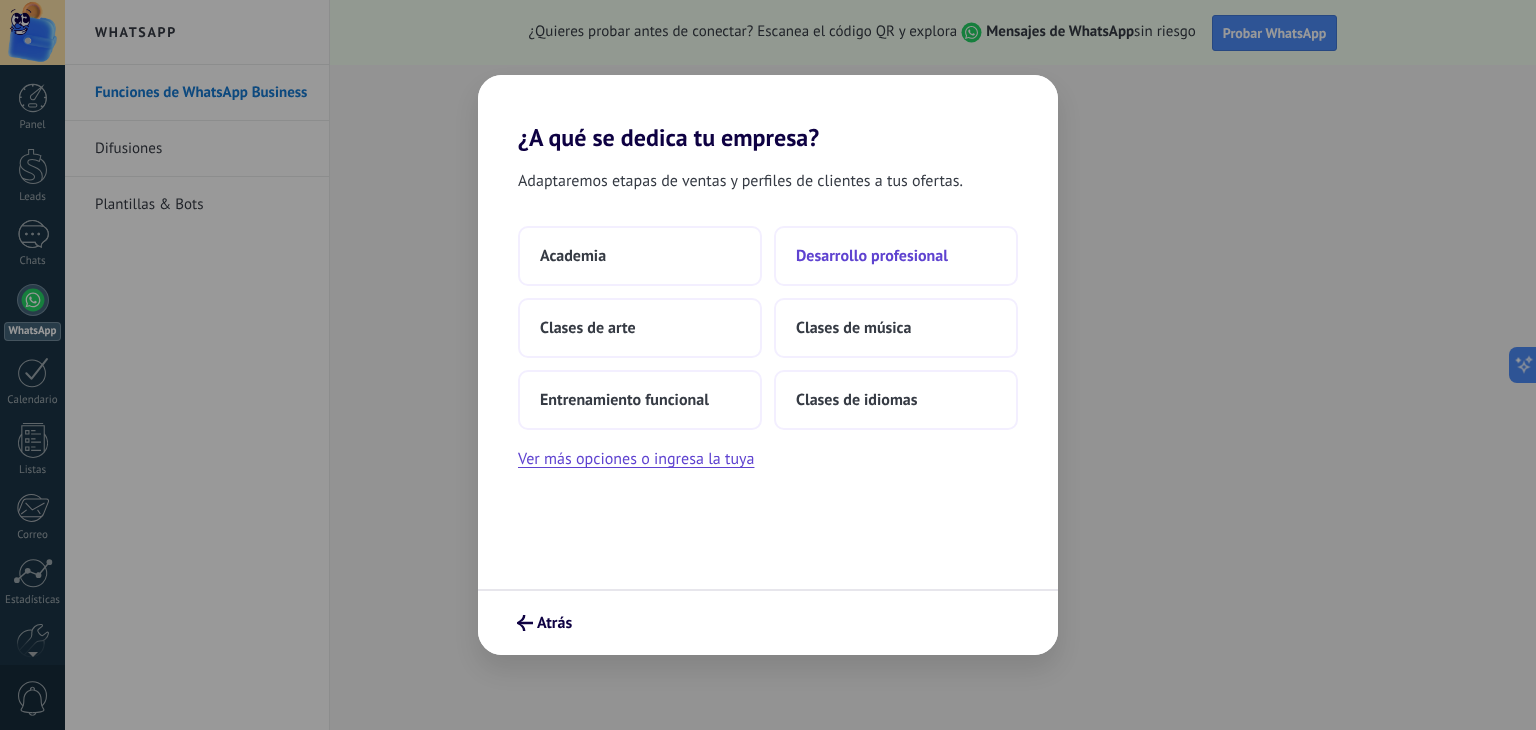 click on "Desarrollo profesional" at bounding box center (573, 256) 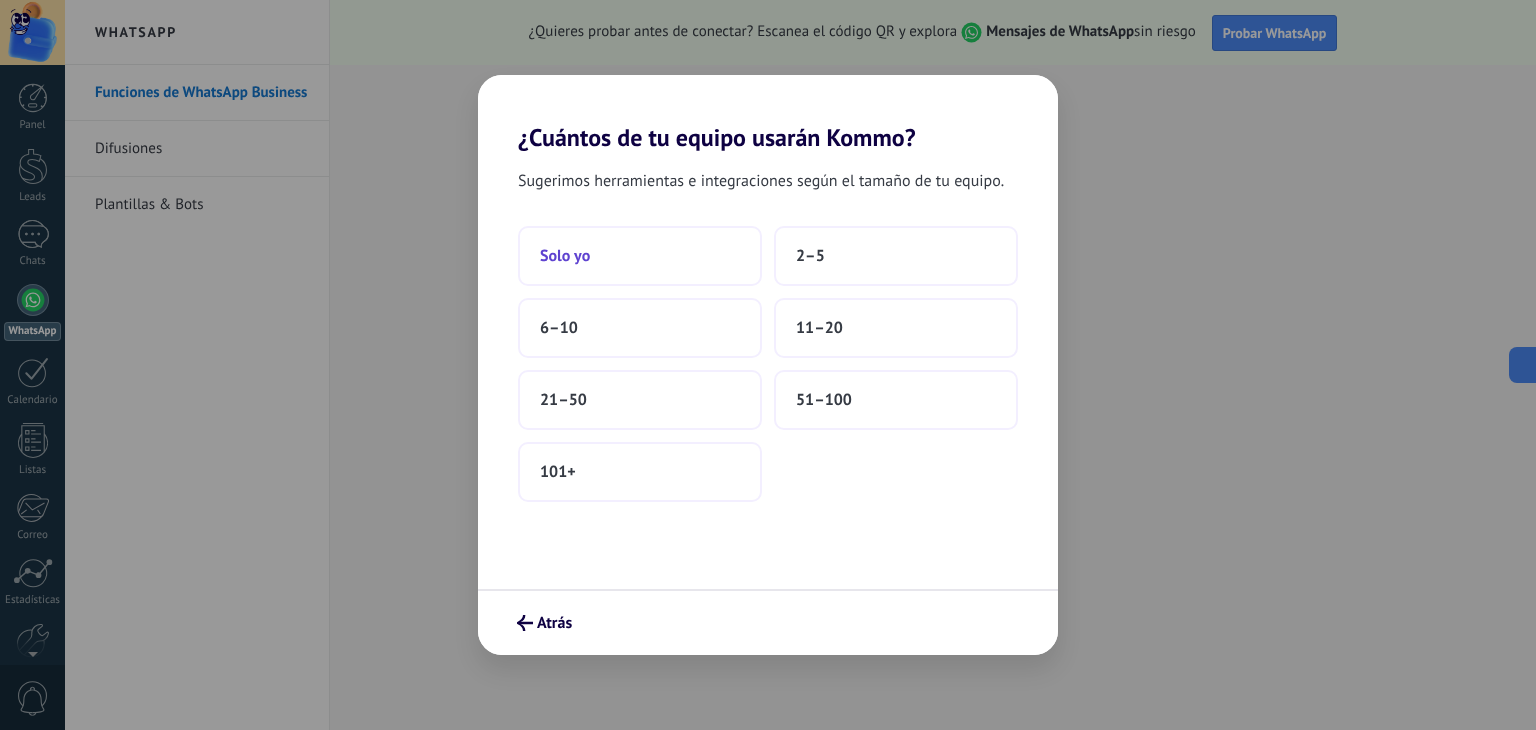 click on "Solo yo" at bounding box center (640, 256) 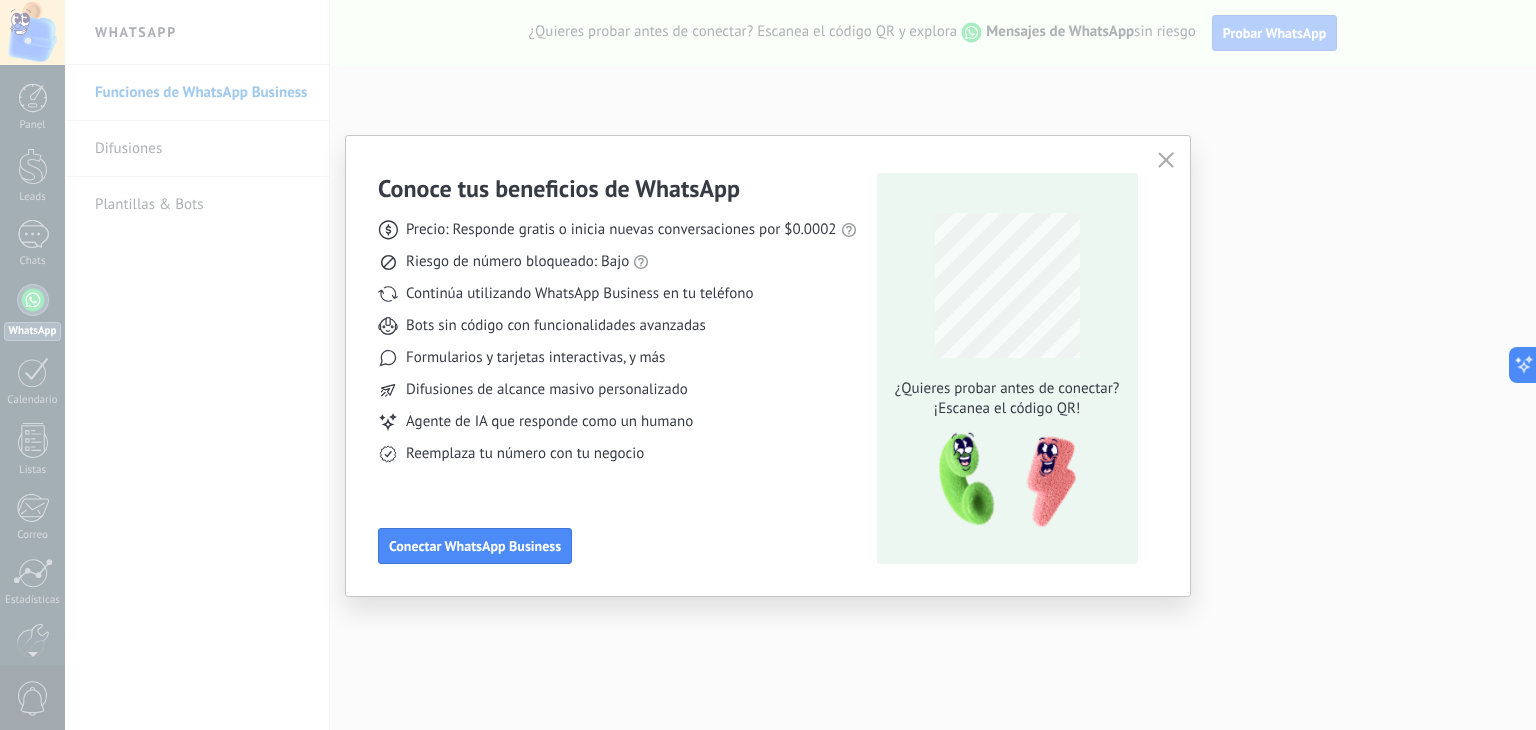 click at bounding box center (1166, 160) 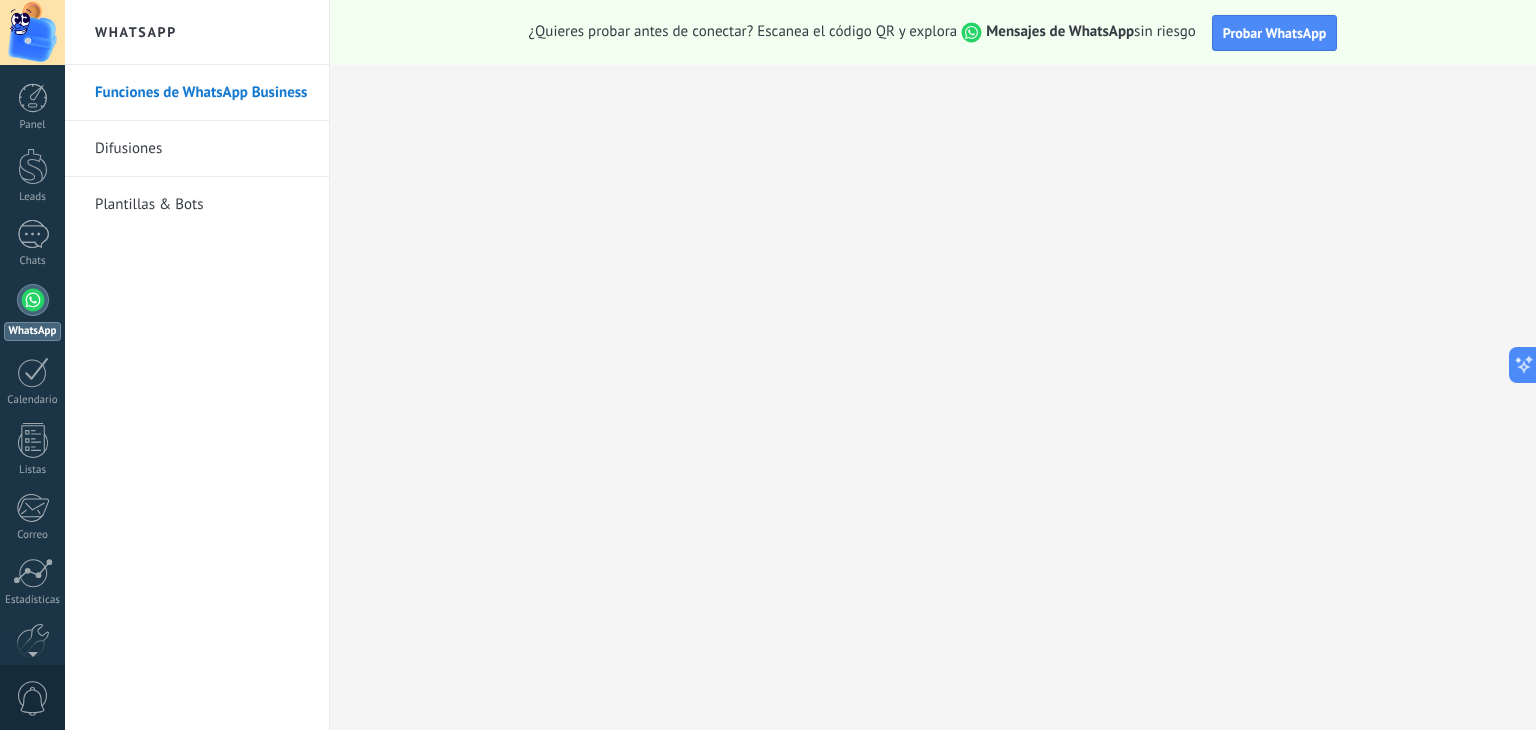 scroll, scrollTop: 101, scrollLeft: 0, axis: vertical 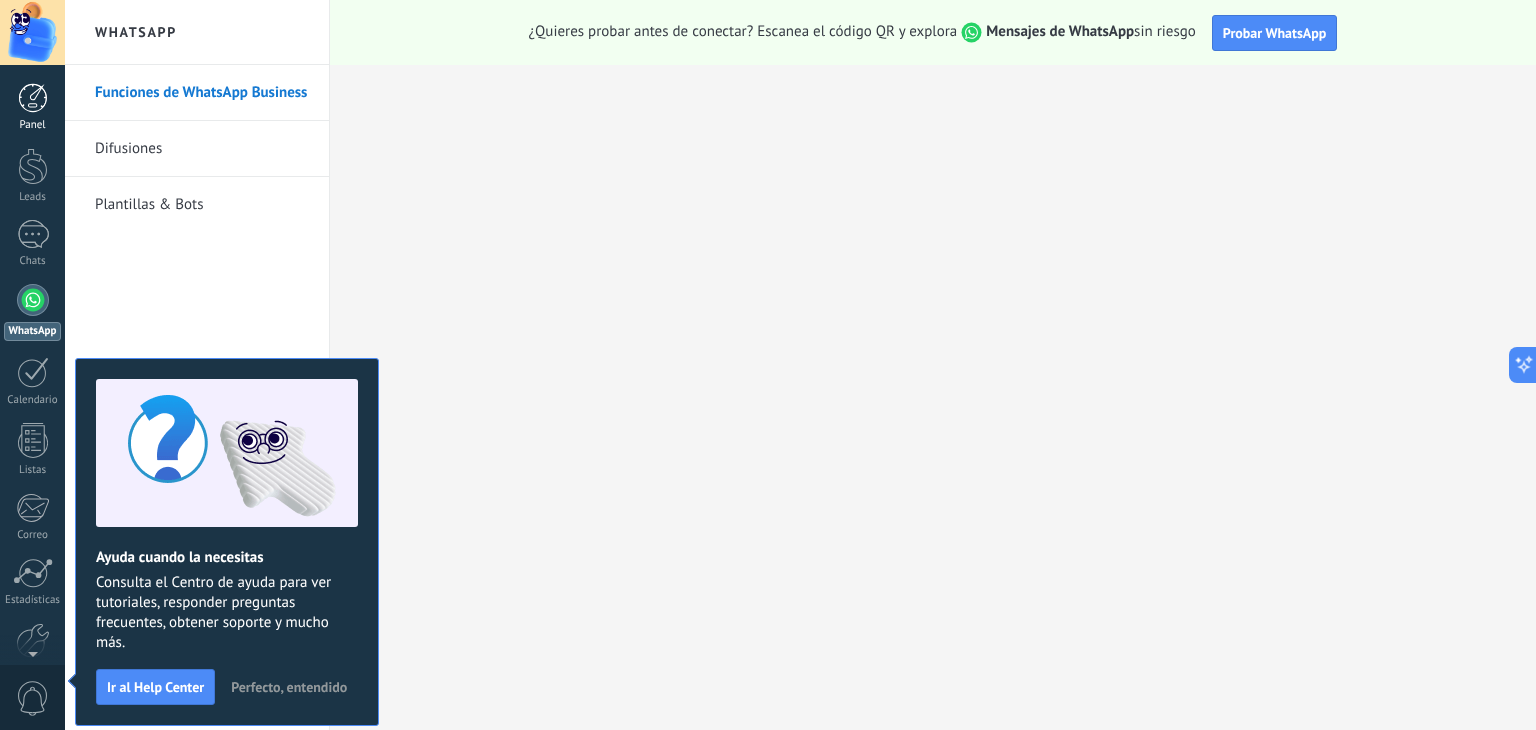 click on "Panel
Leads
Chats
WhatsApp
Clientes" at bounding box center [32, 425] 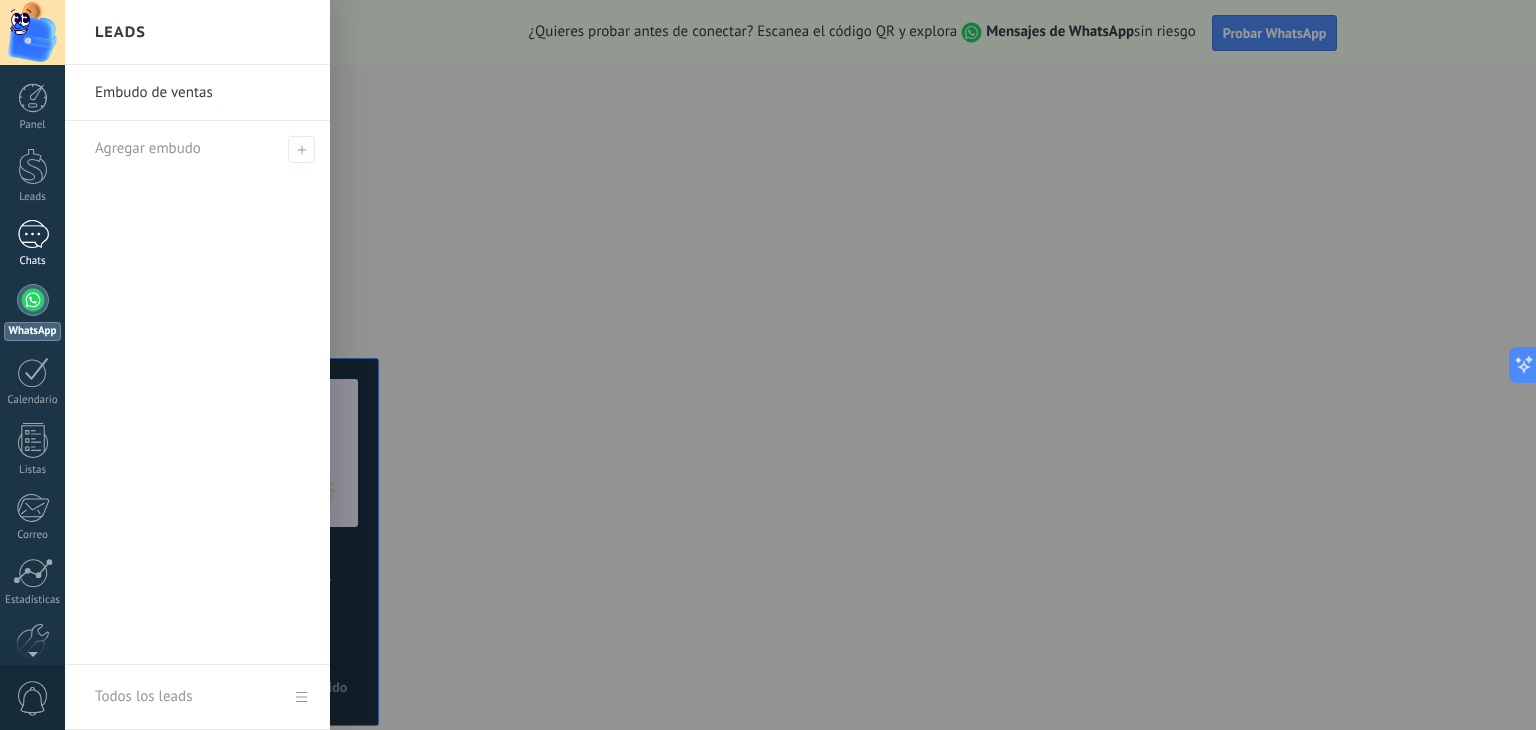 click at bounding box center [33, 234] 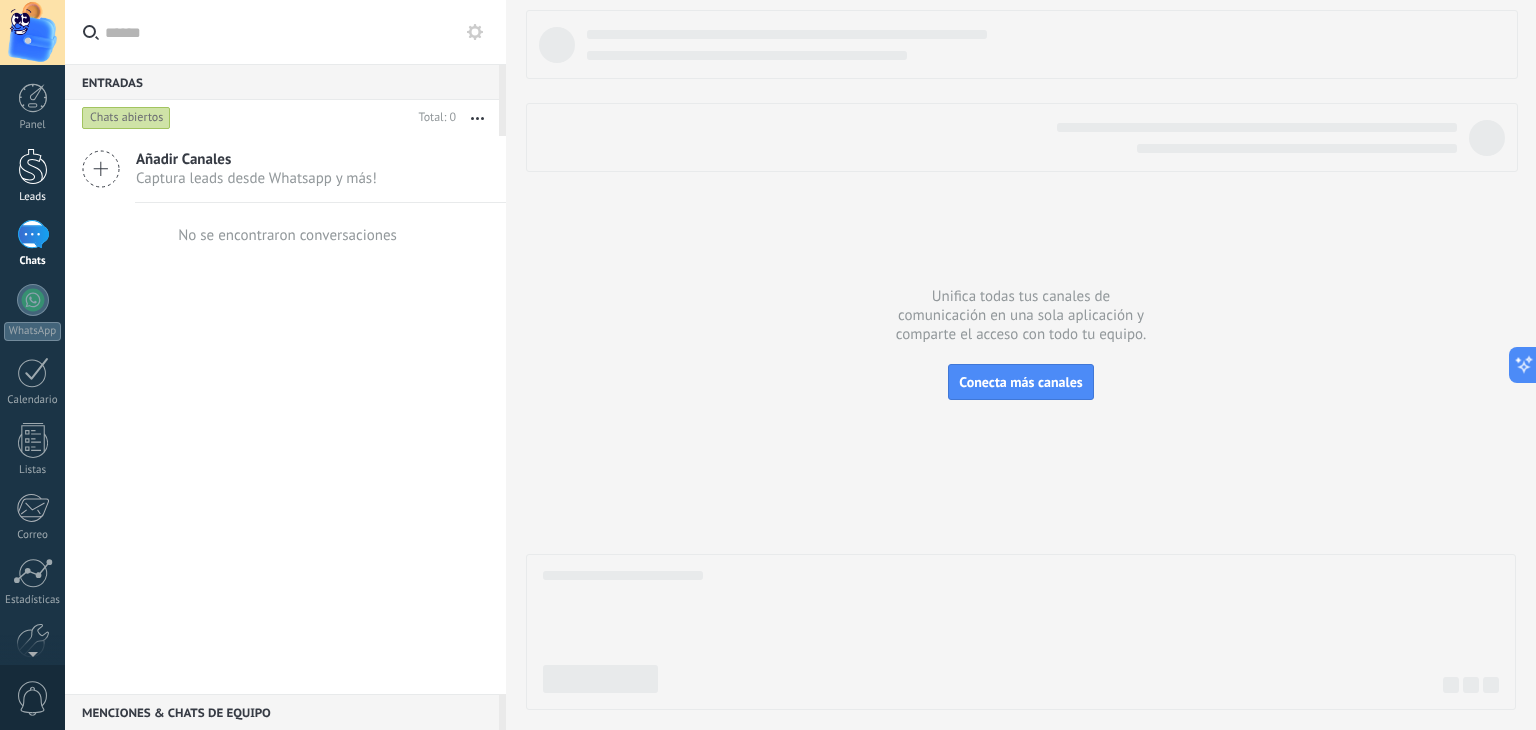 click at bounding box center [33, 166] 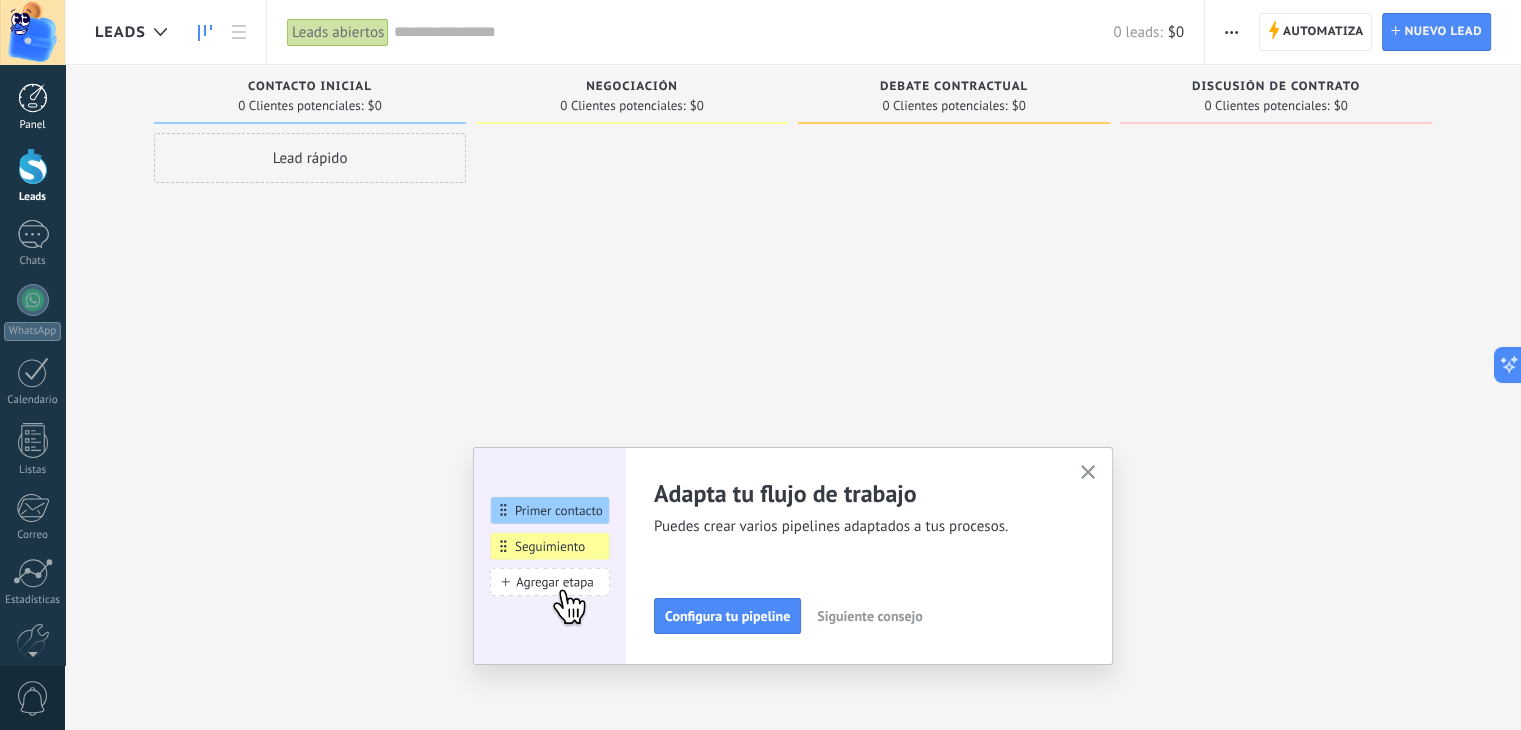 click on "Panel" at bounding box center (32, 107) 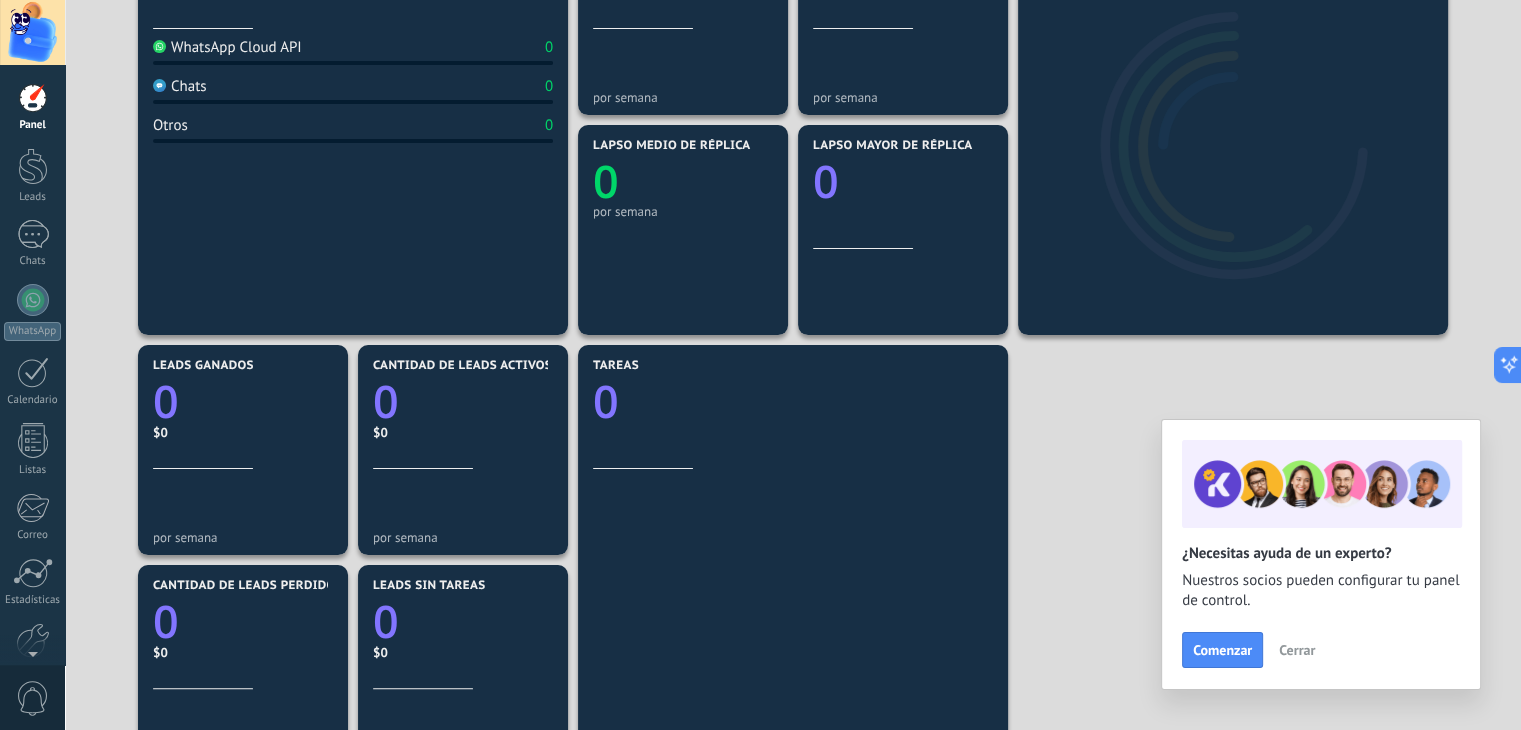 scroll, scrollTop: 200, scrollLeft: 0, axis: vertical 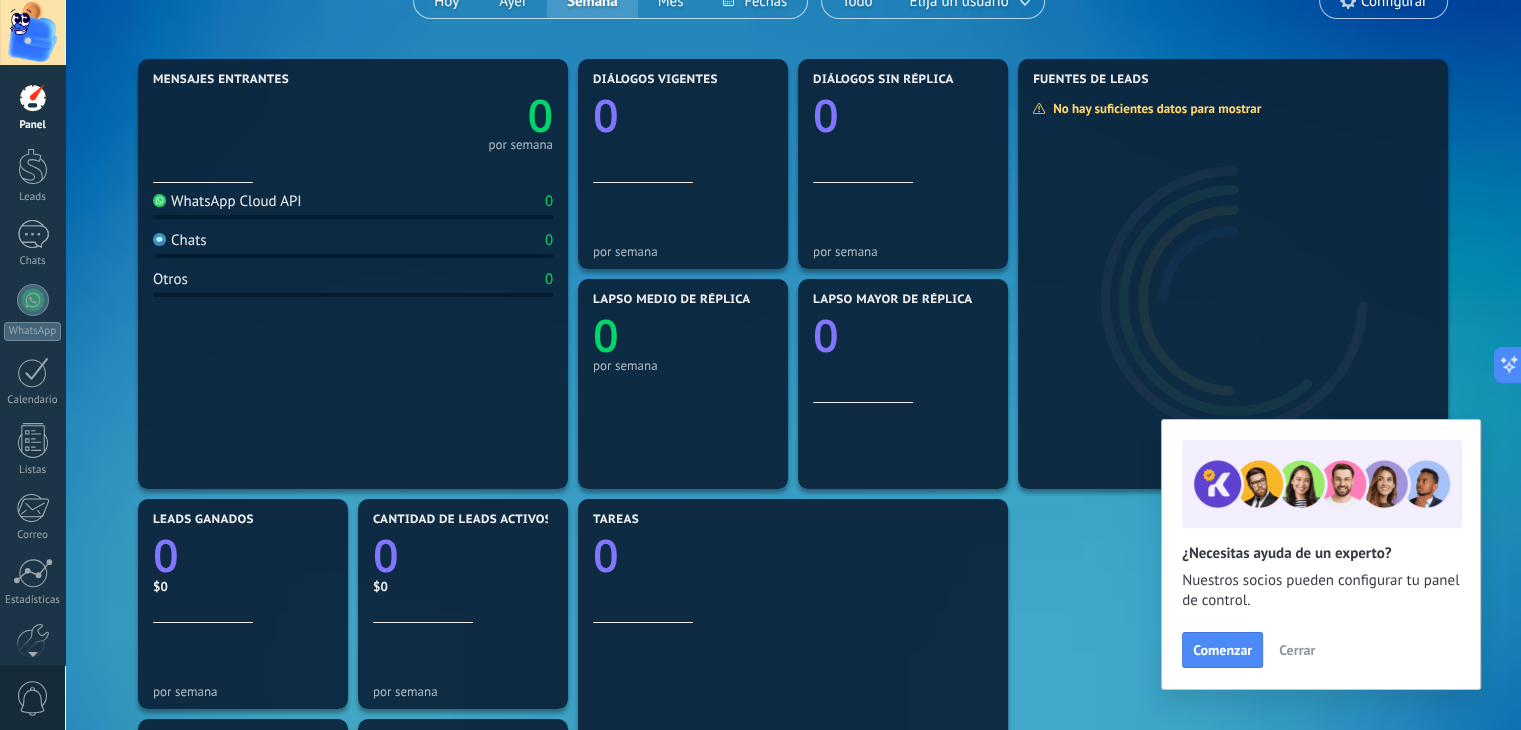 click on "Cerrar" at bounding box center [1297, 650] 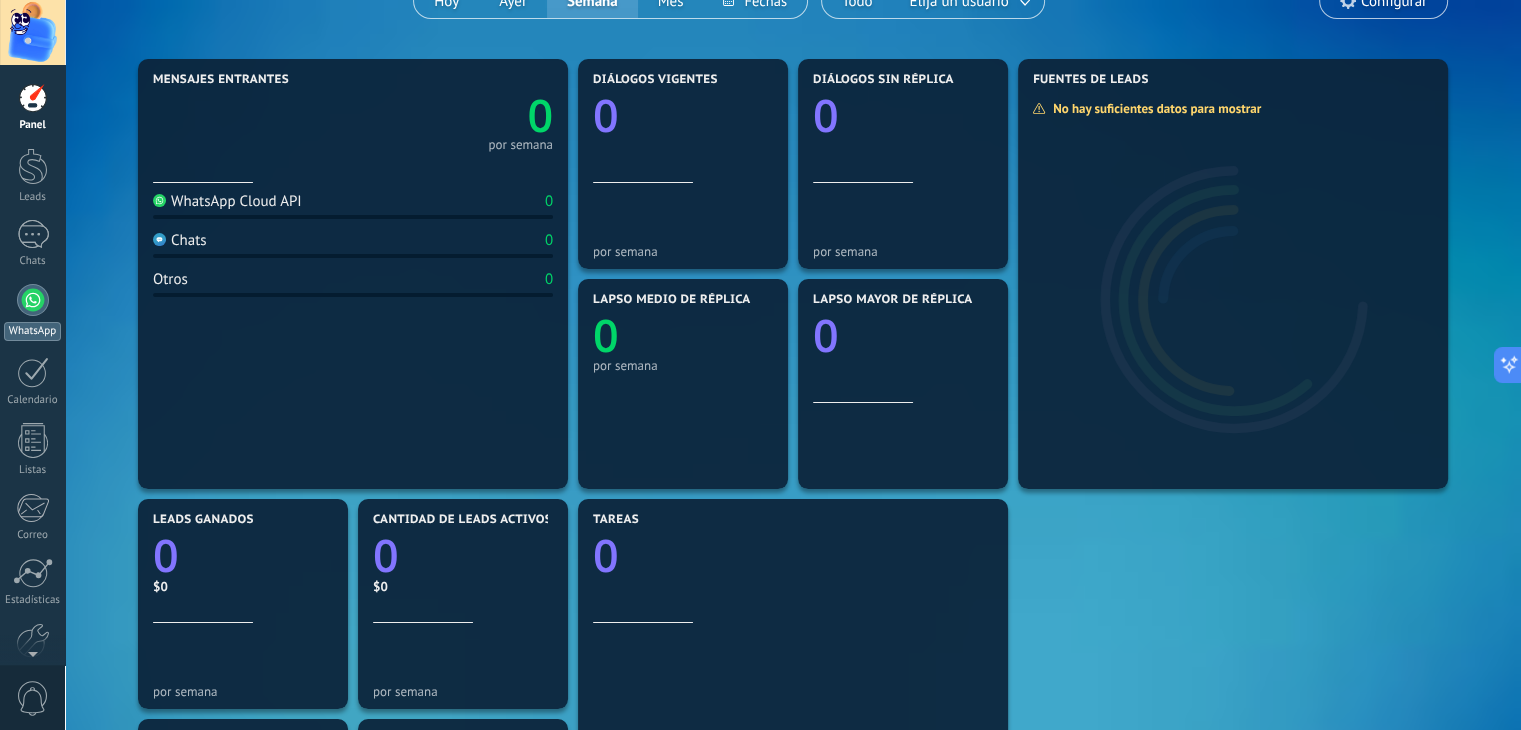 click on "WhatsApp" at bounding box center (32, 312) 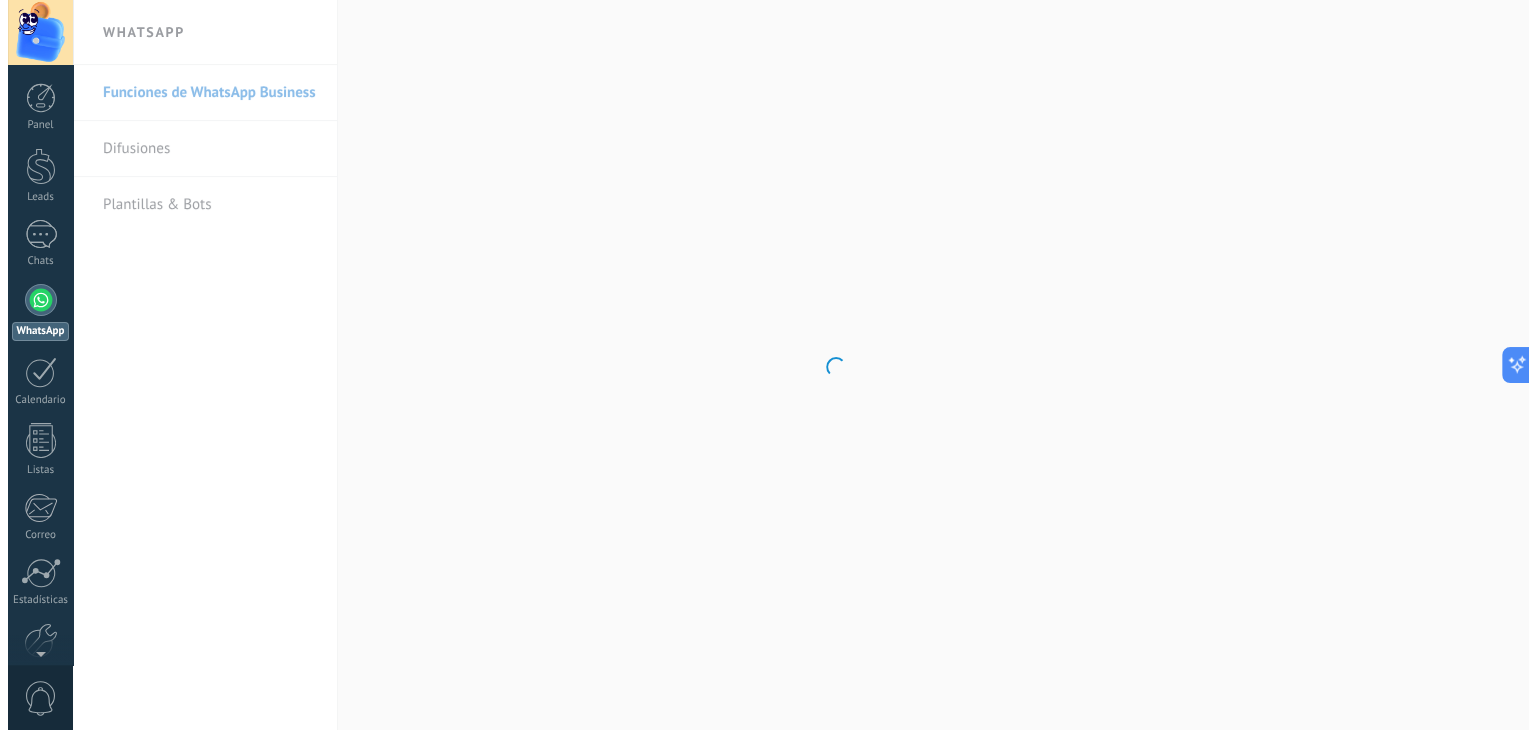 scroll, scrollTop: 0, scrollLeft: 0, axis: both 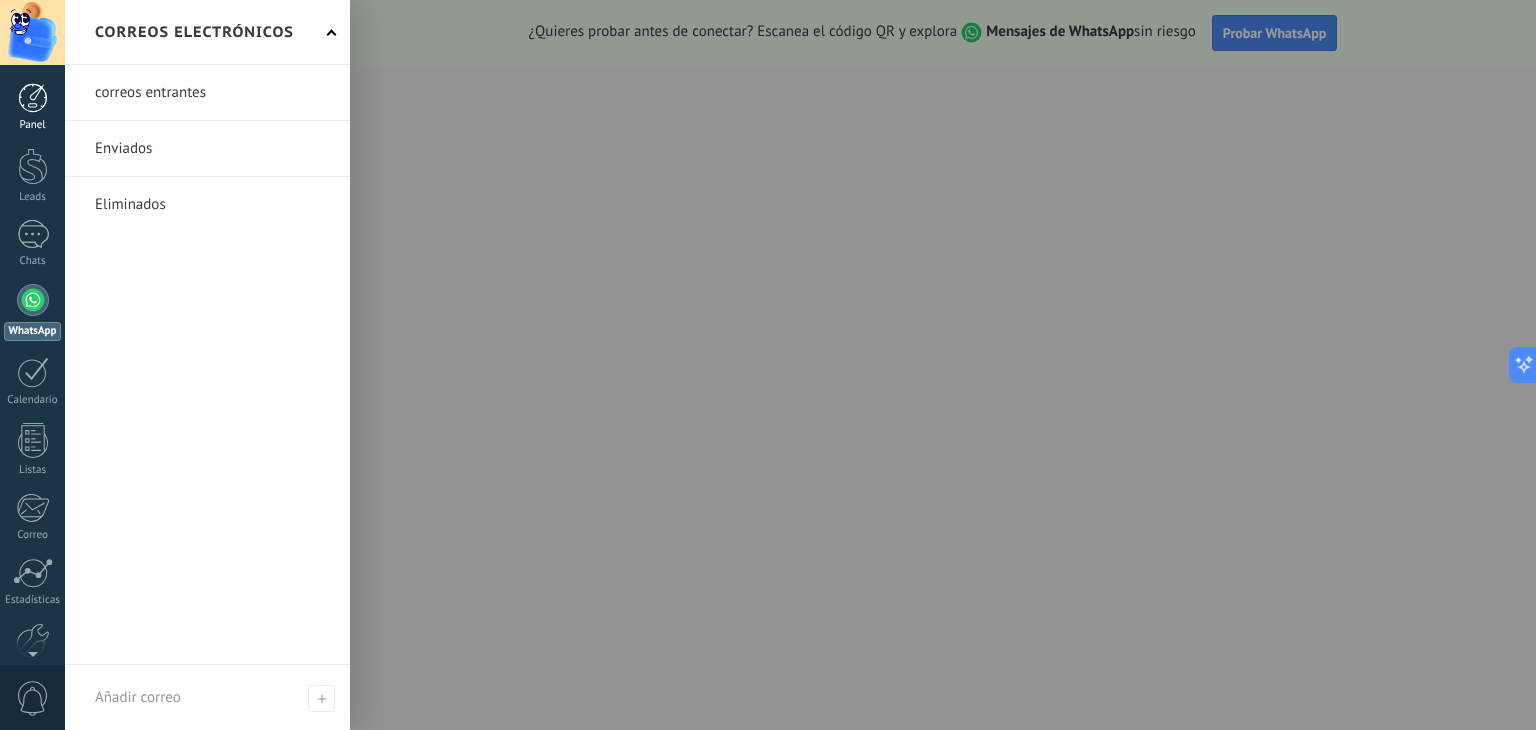 click at bounding box center [33, 98] 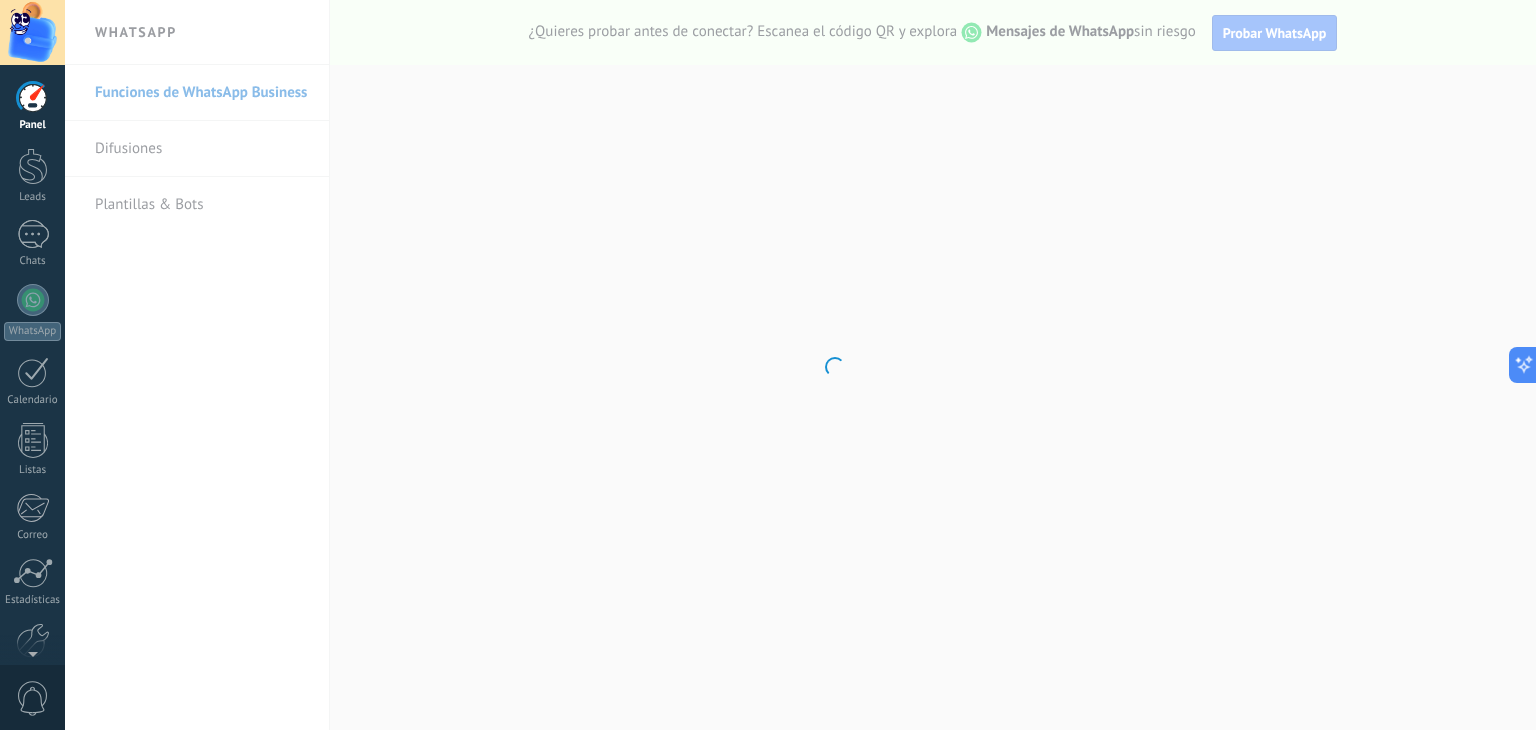click at bounding box center (32, 32) 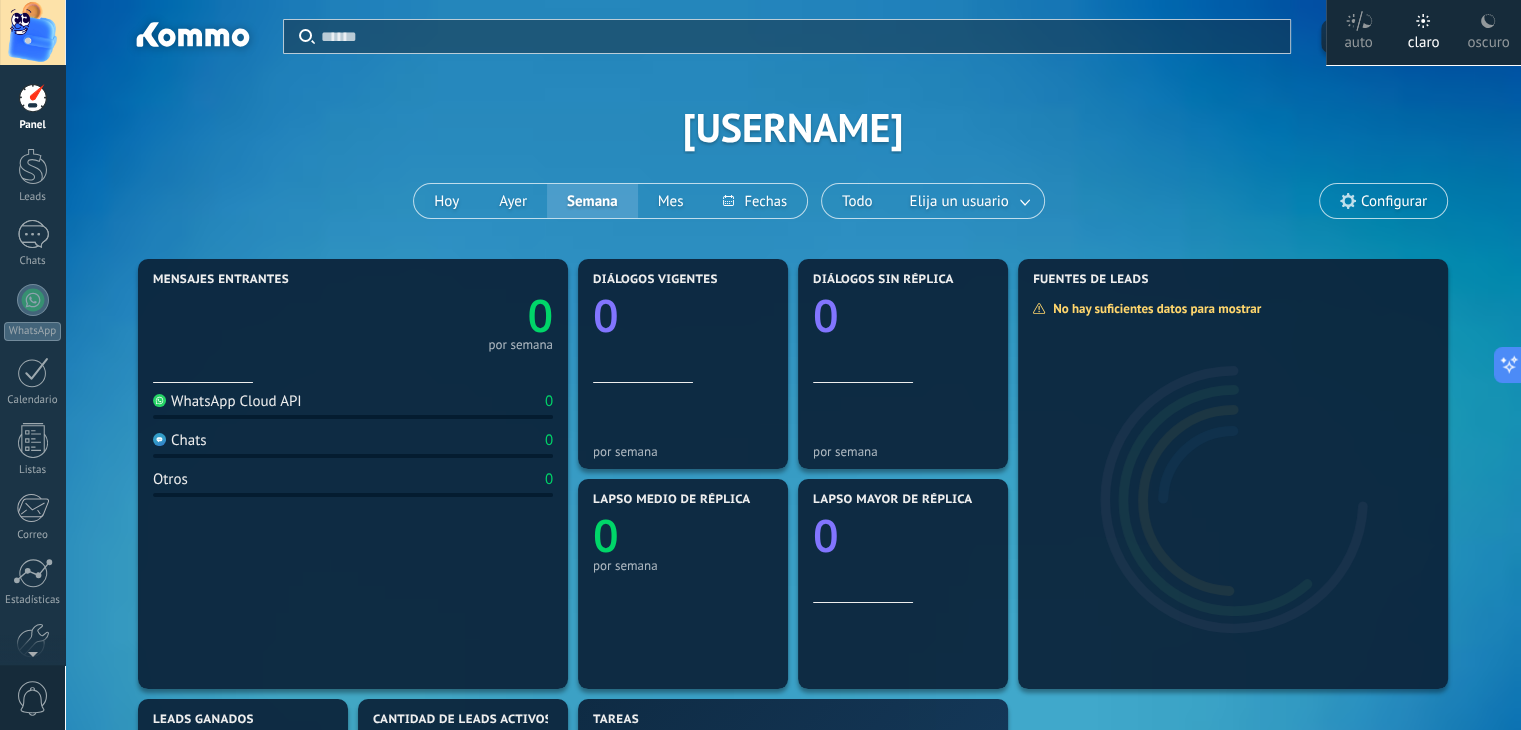 click at bounding box center (33, 98) 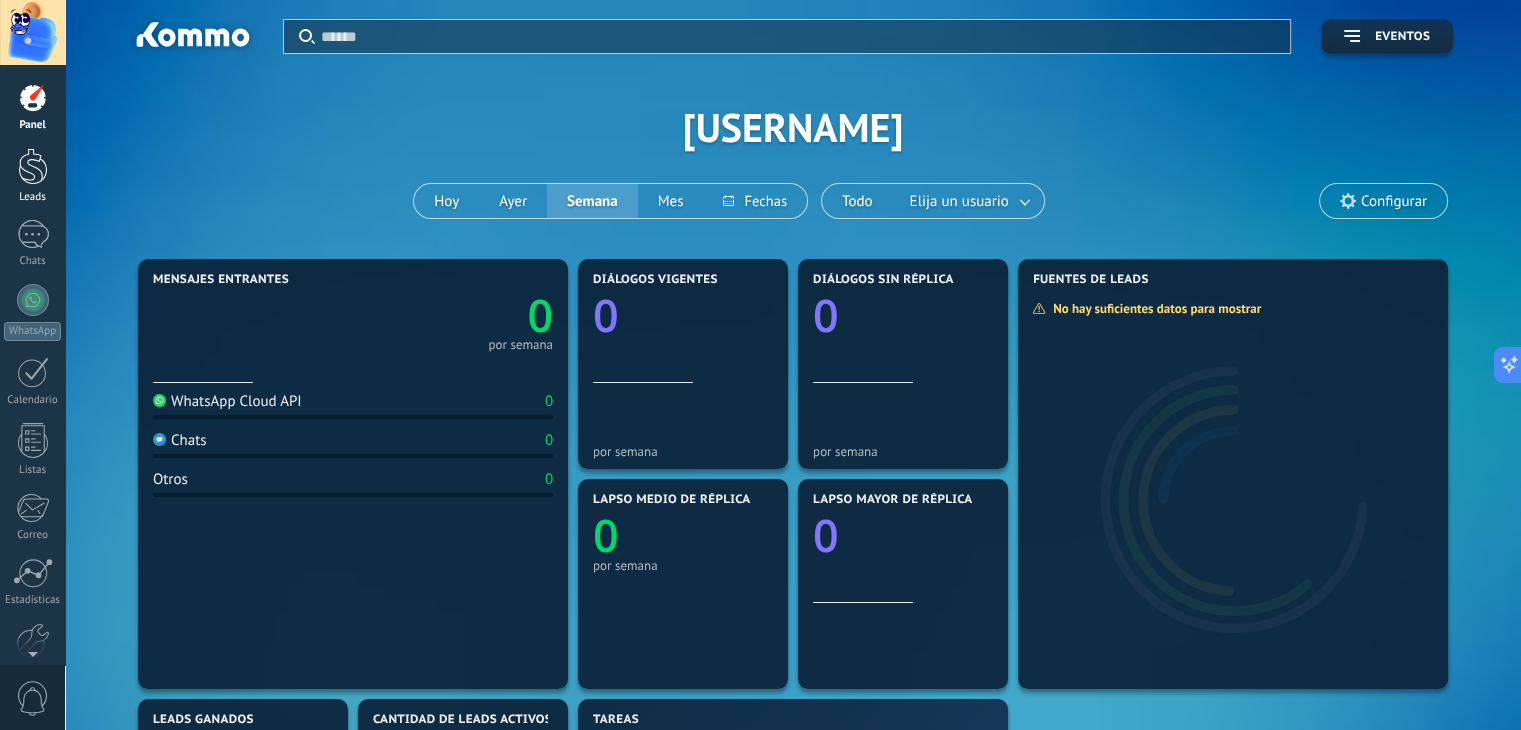 click on "Leads" at bounding box center (32, 176) 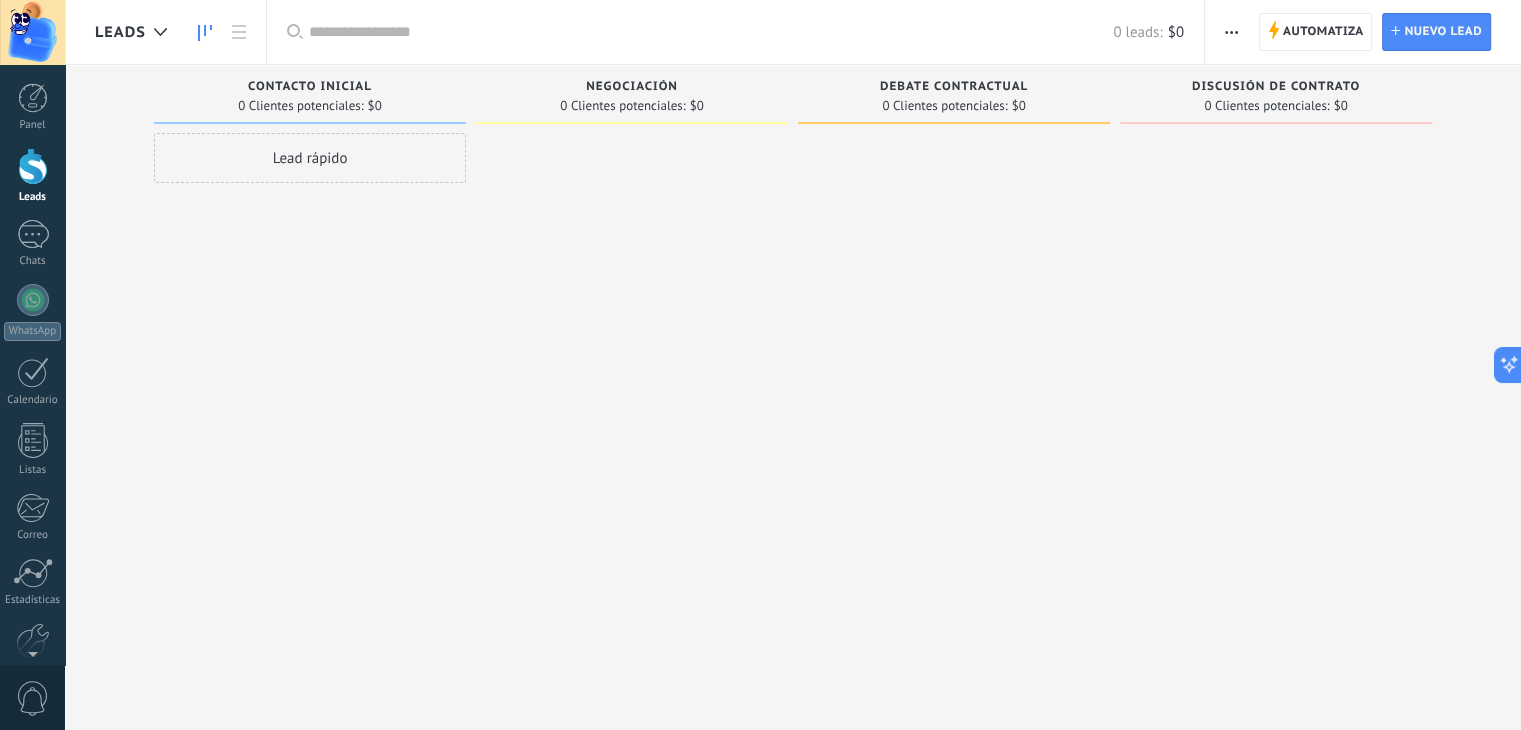 click at bounding box center (32, 32) 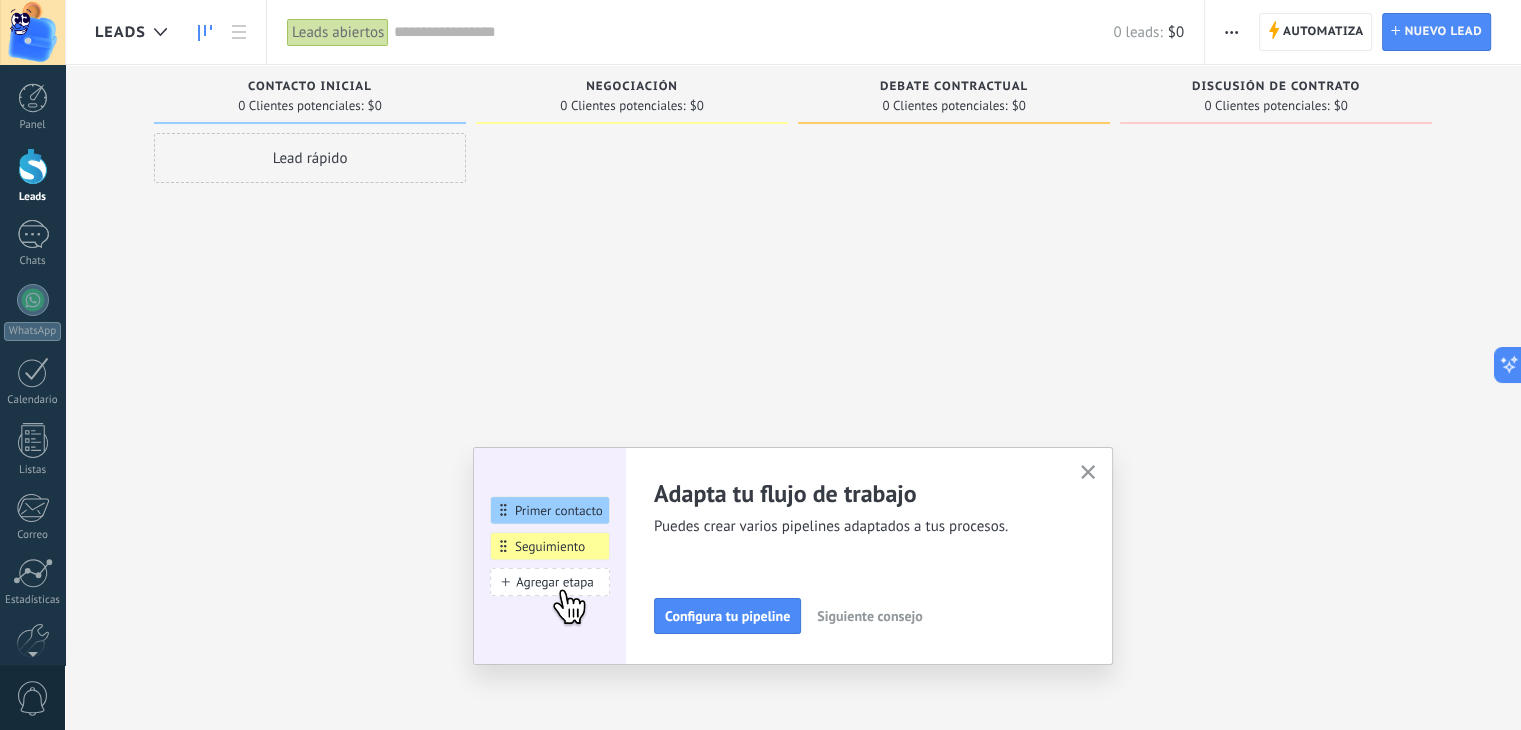 click at bounding box center (32, 32) 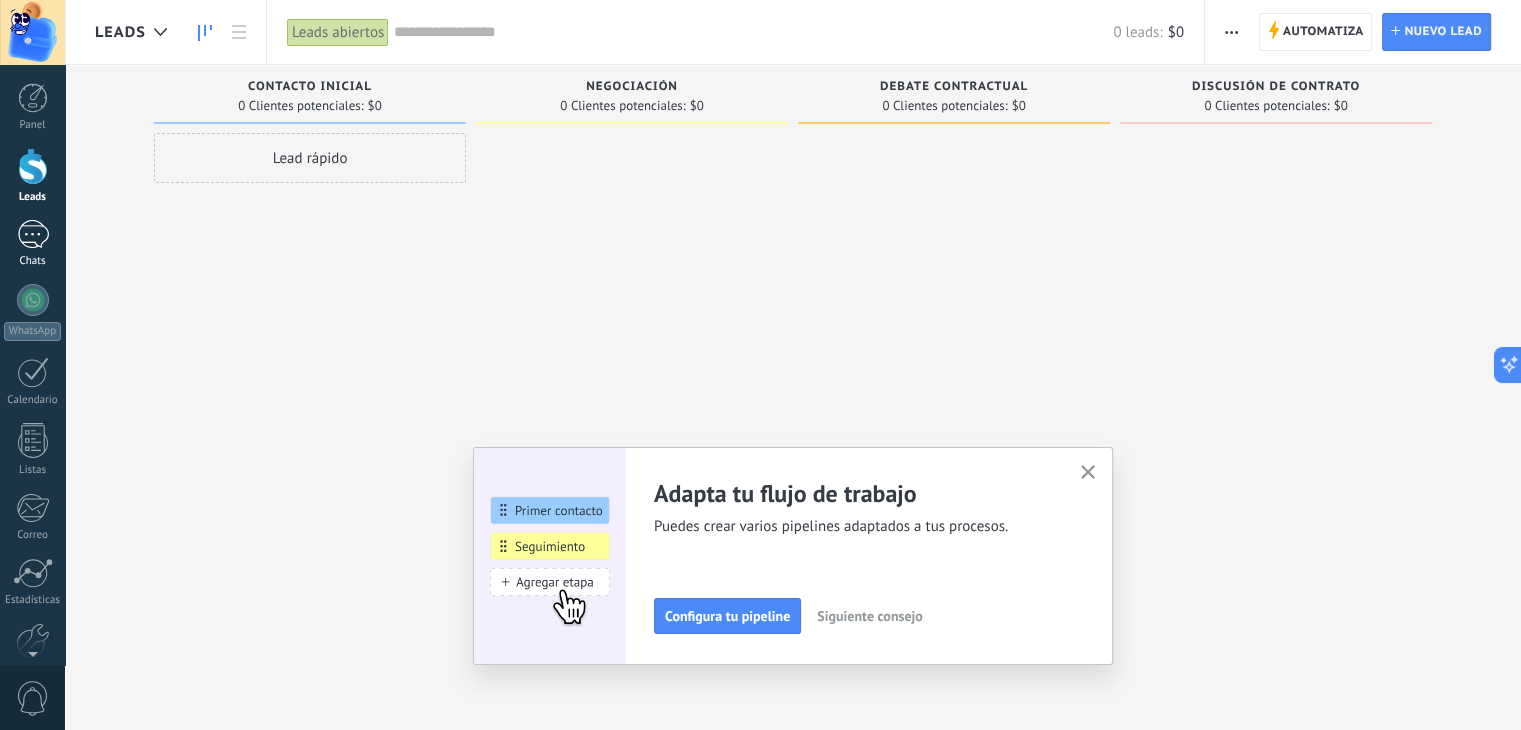 click on "Chats" at bounding box center [32, 244] 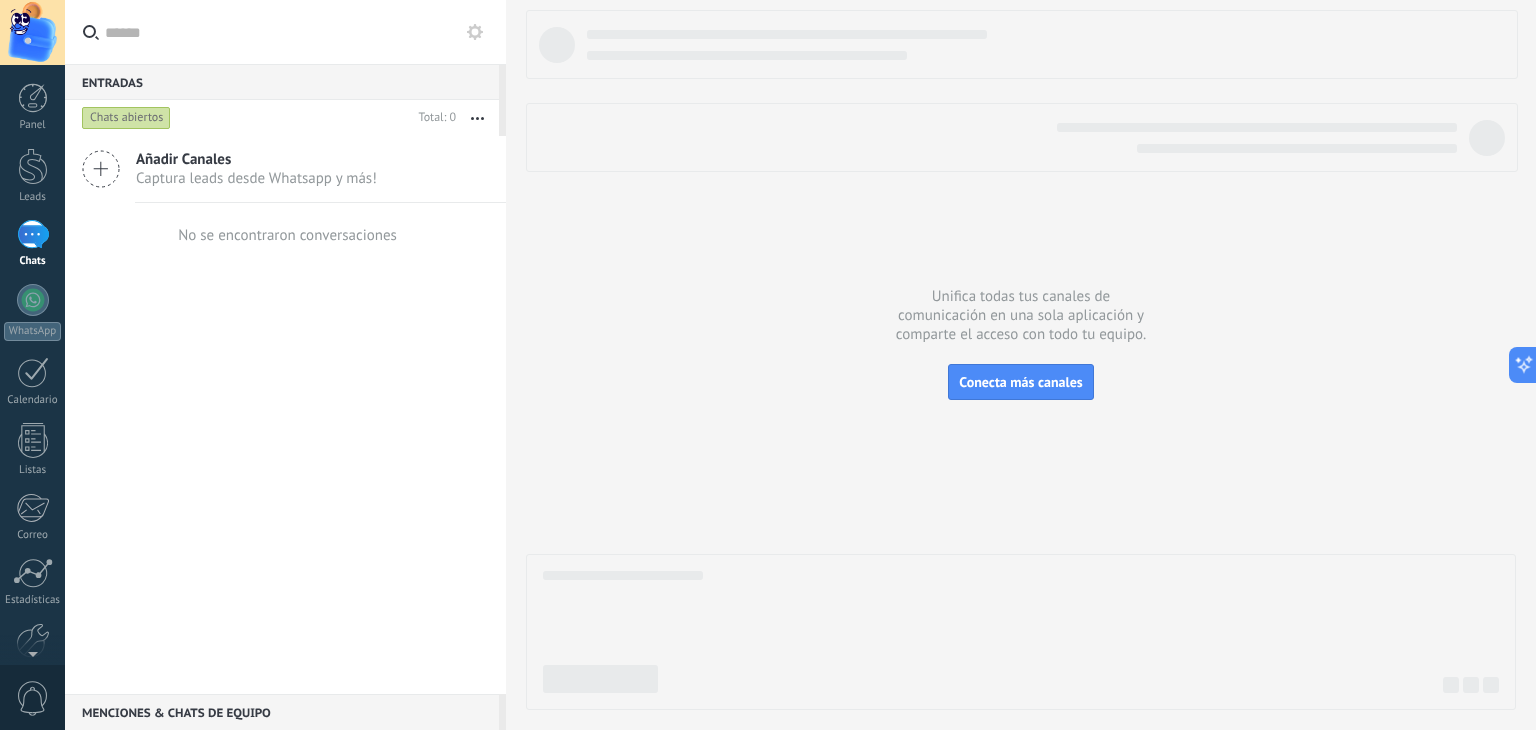 click on "Chats abiertos" at bounding box center (126, 118) 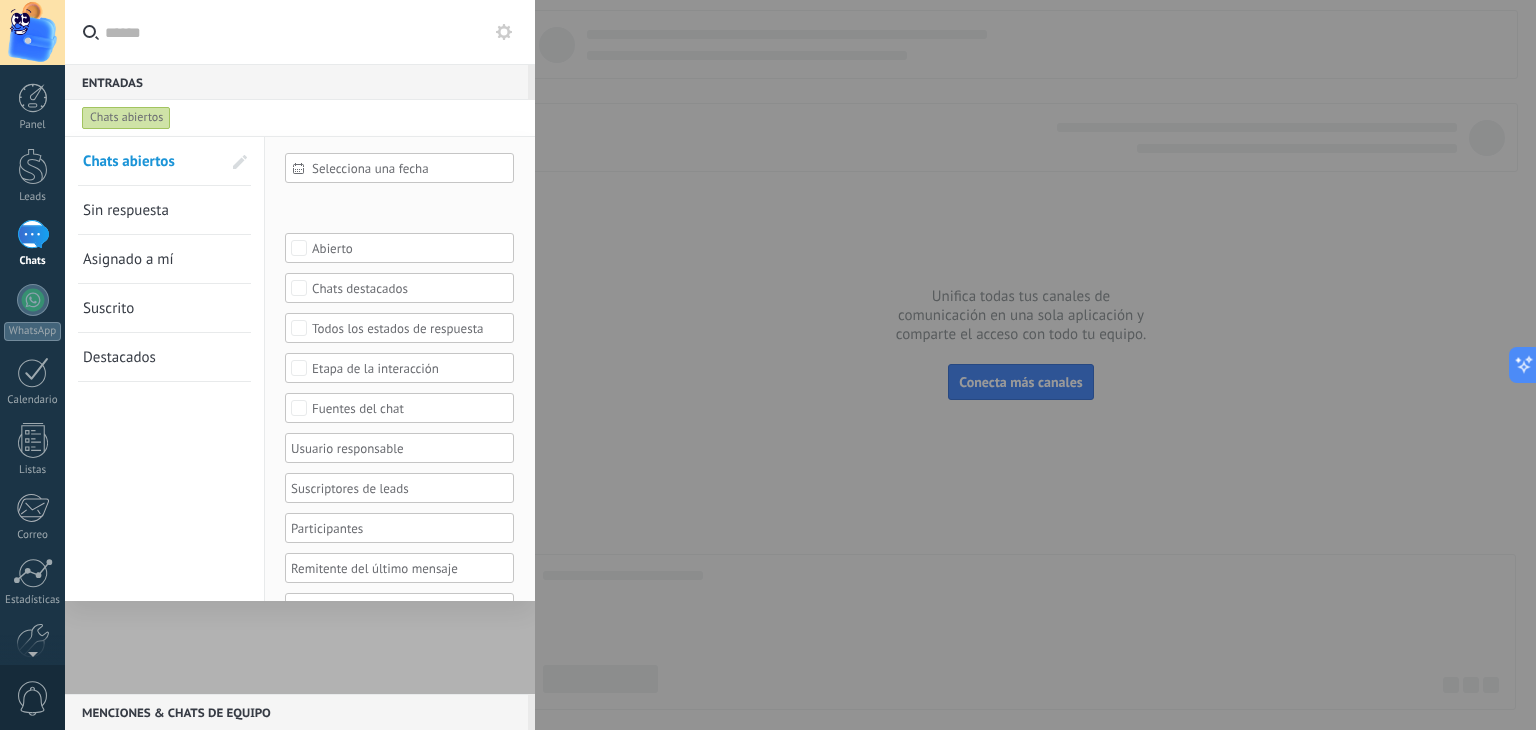 click on "Chats abiertos" at bounding box center [126, 118] 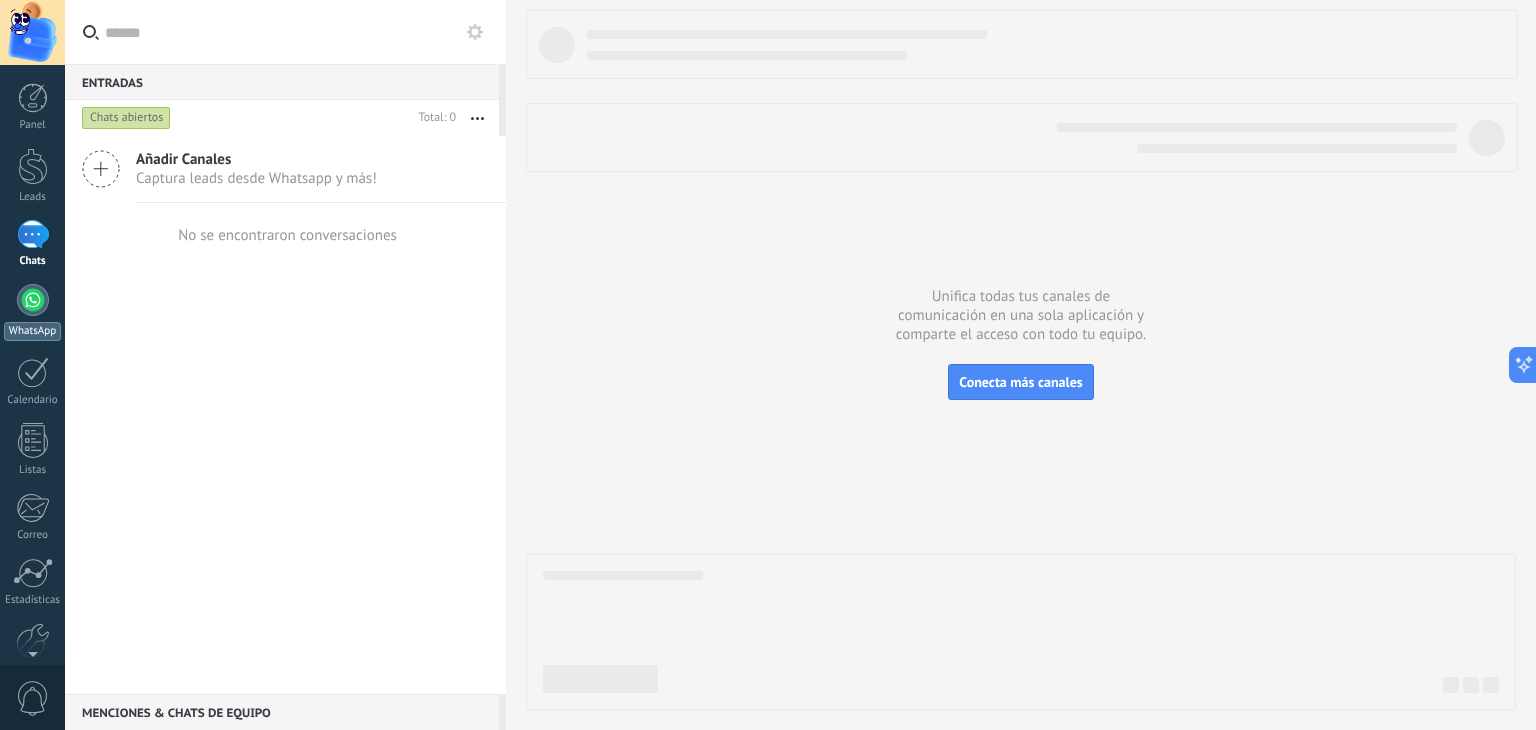 click at bounding box center (33, 300) 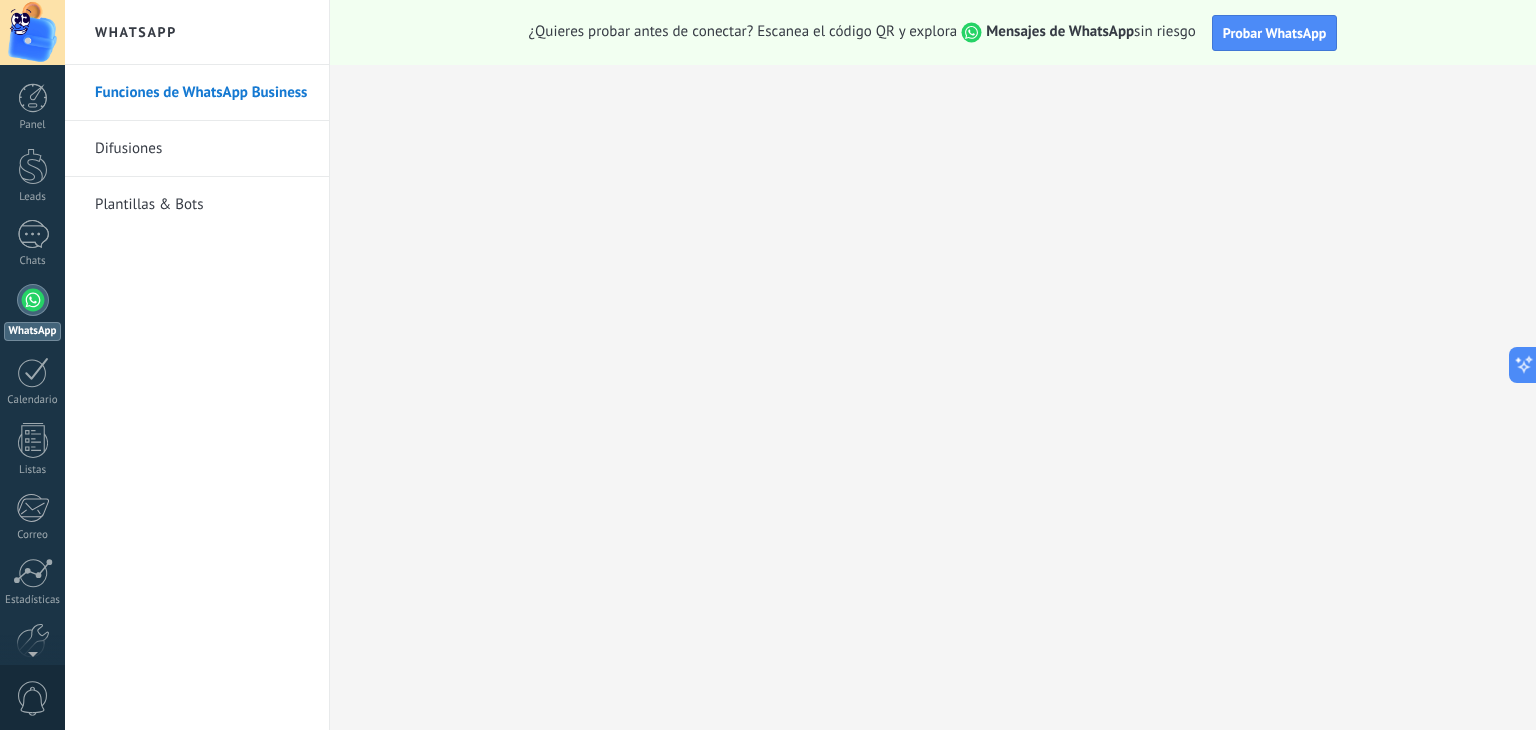 click on "Plantillas & Bots" at bounding box center (202, 205) 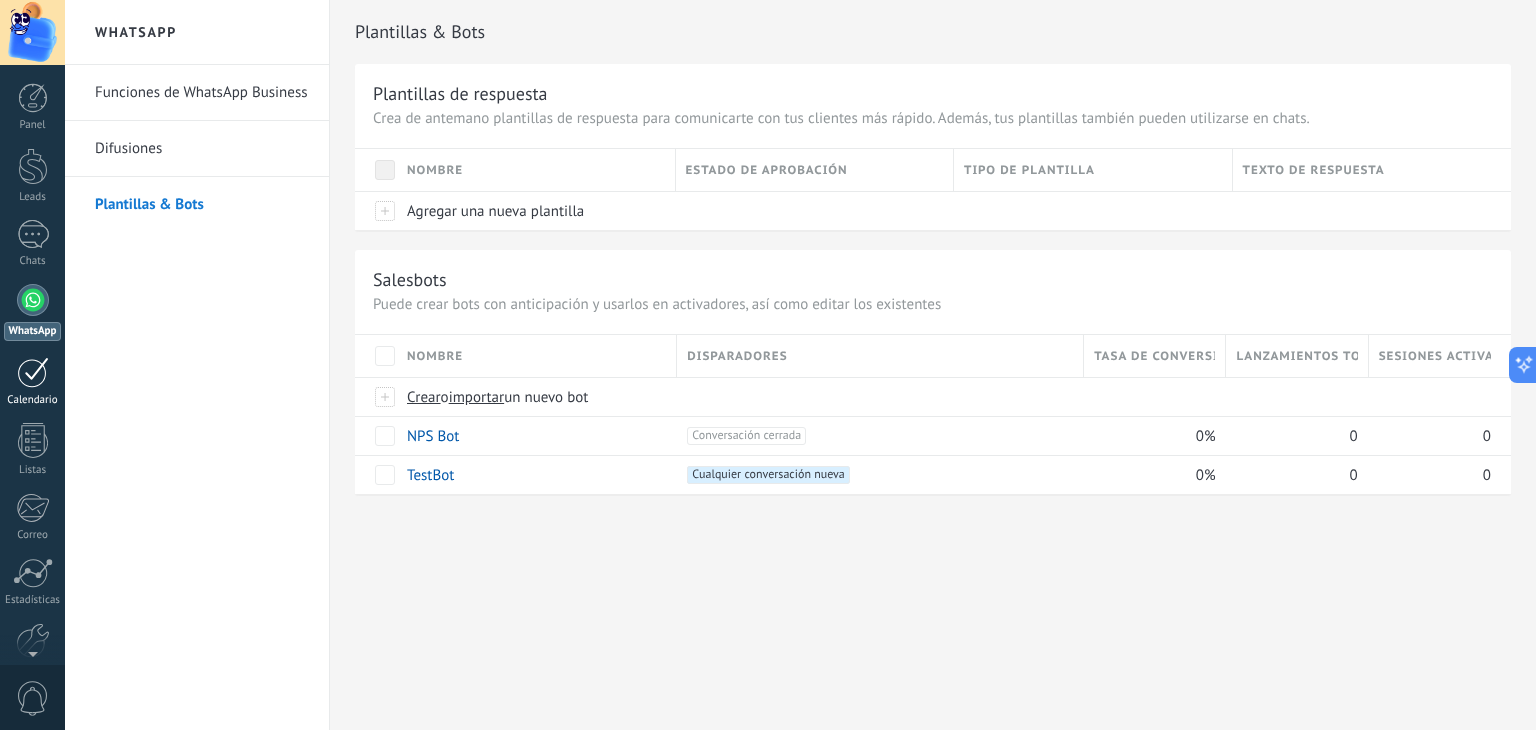 click at bounding box center [33, 372] 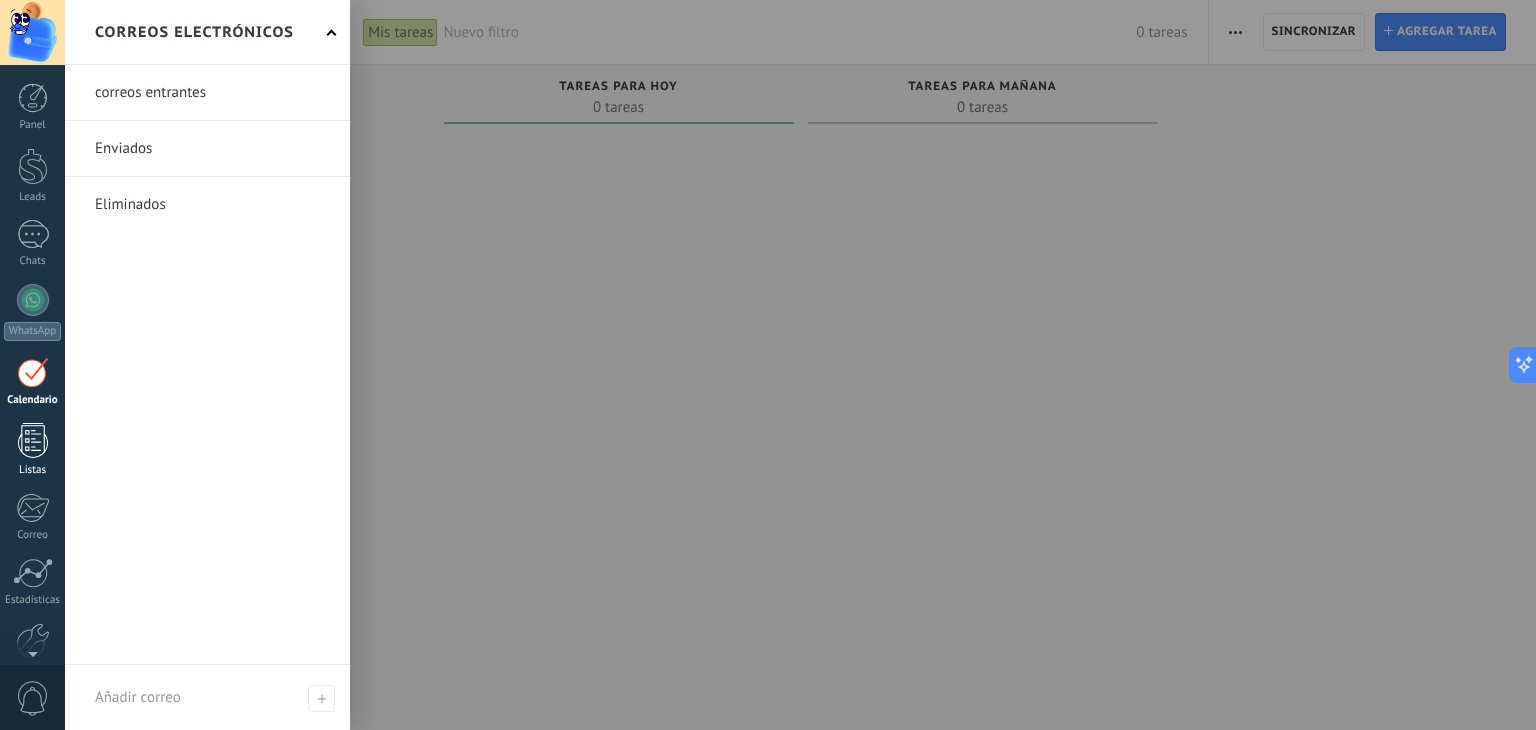 click on "Listas" at bounding box center [32, 450] 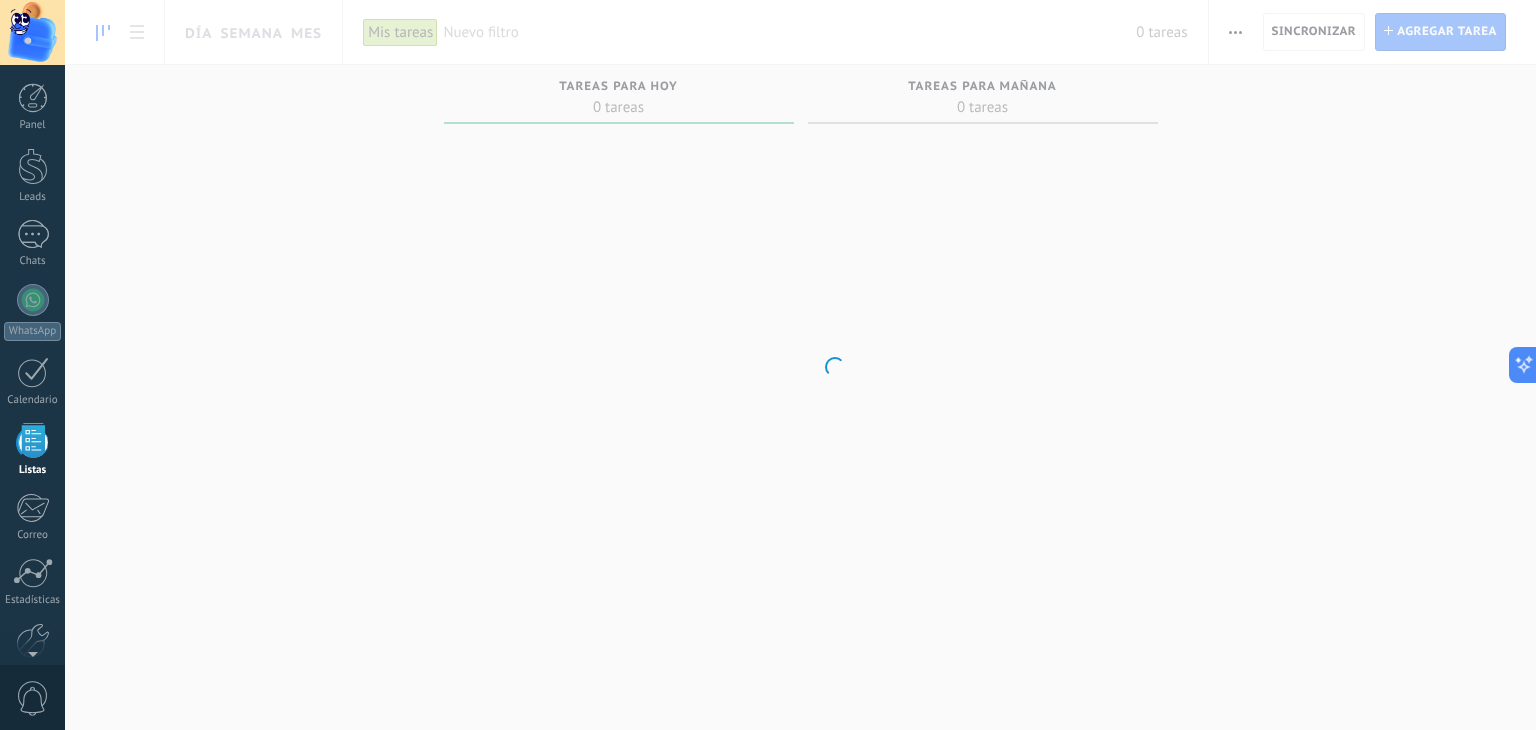 scroll, scrollTop: 51, scrollLeft: 0, axis: vertical 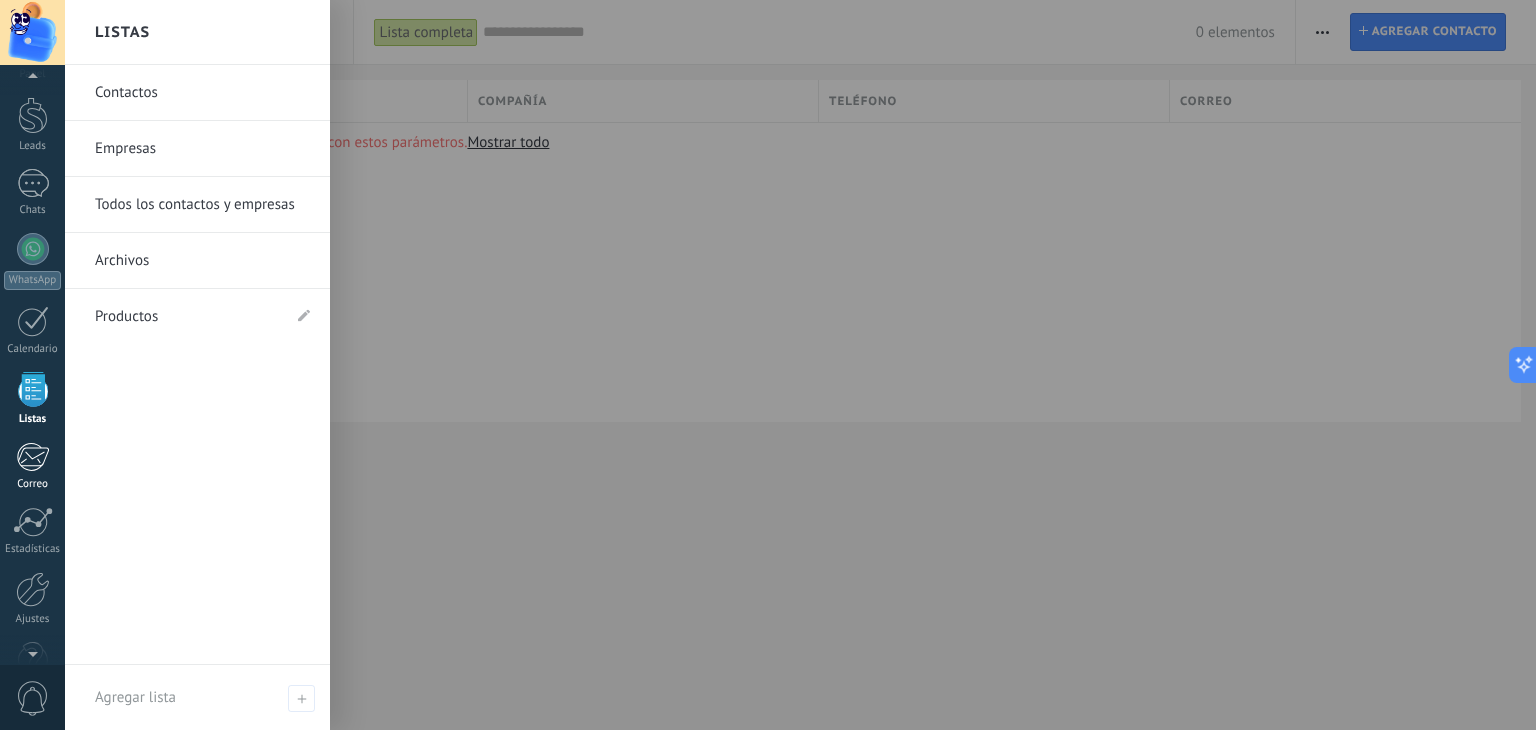 click at bounding box center [32, 457] 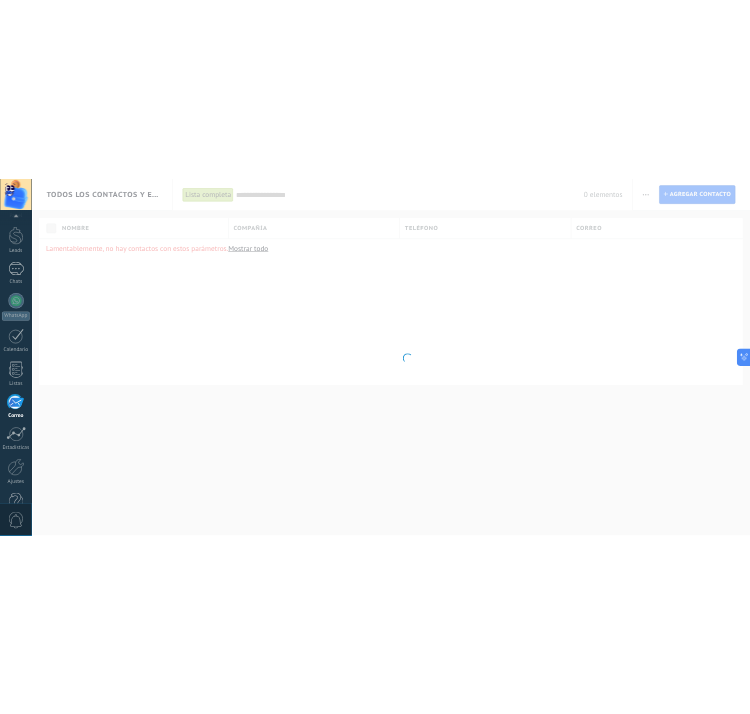 scroll, scrollTop: 101, scrollLeft: 0, axis: vertical 